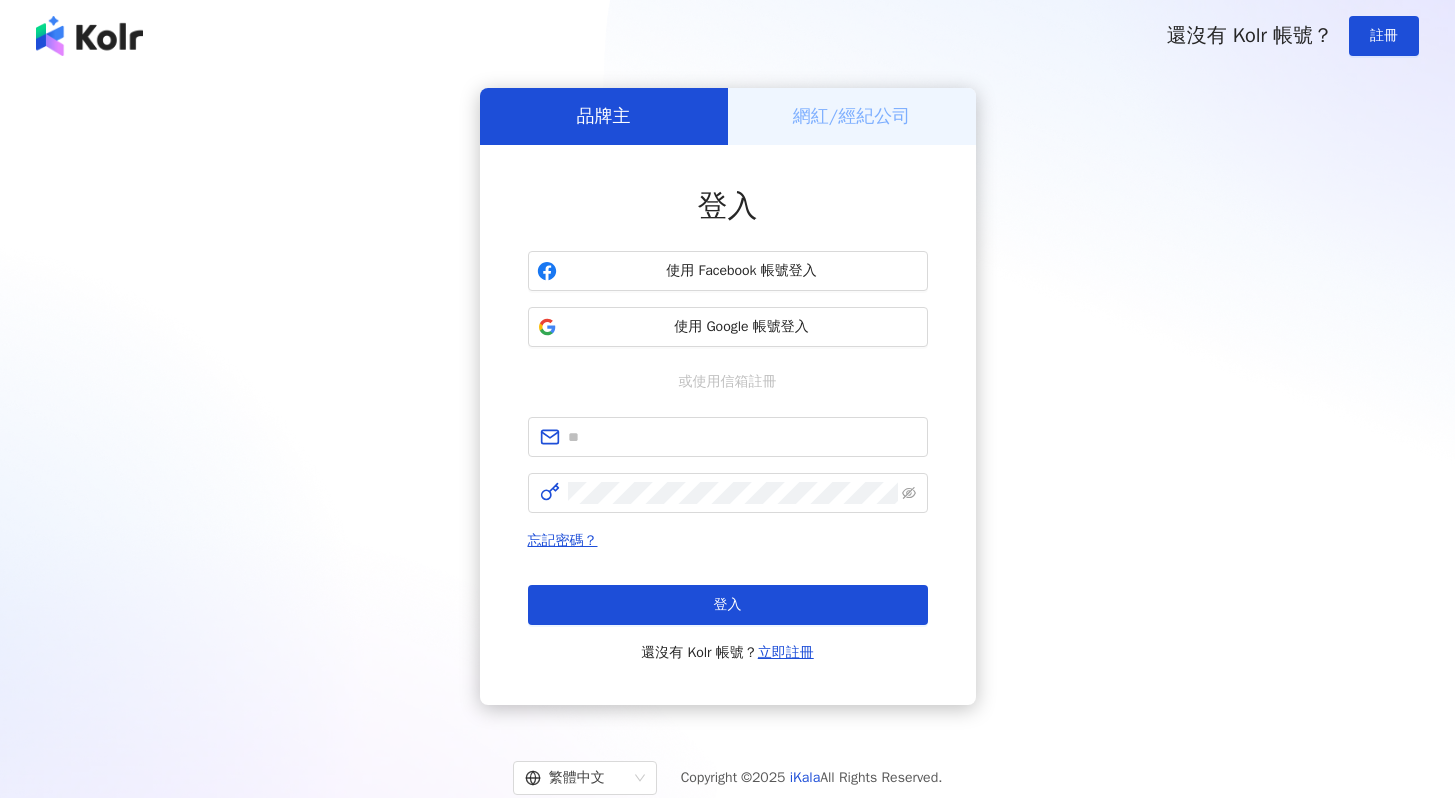 scroll, scrollTop: 0, scrollLeft: 0, axis: both 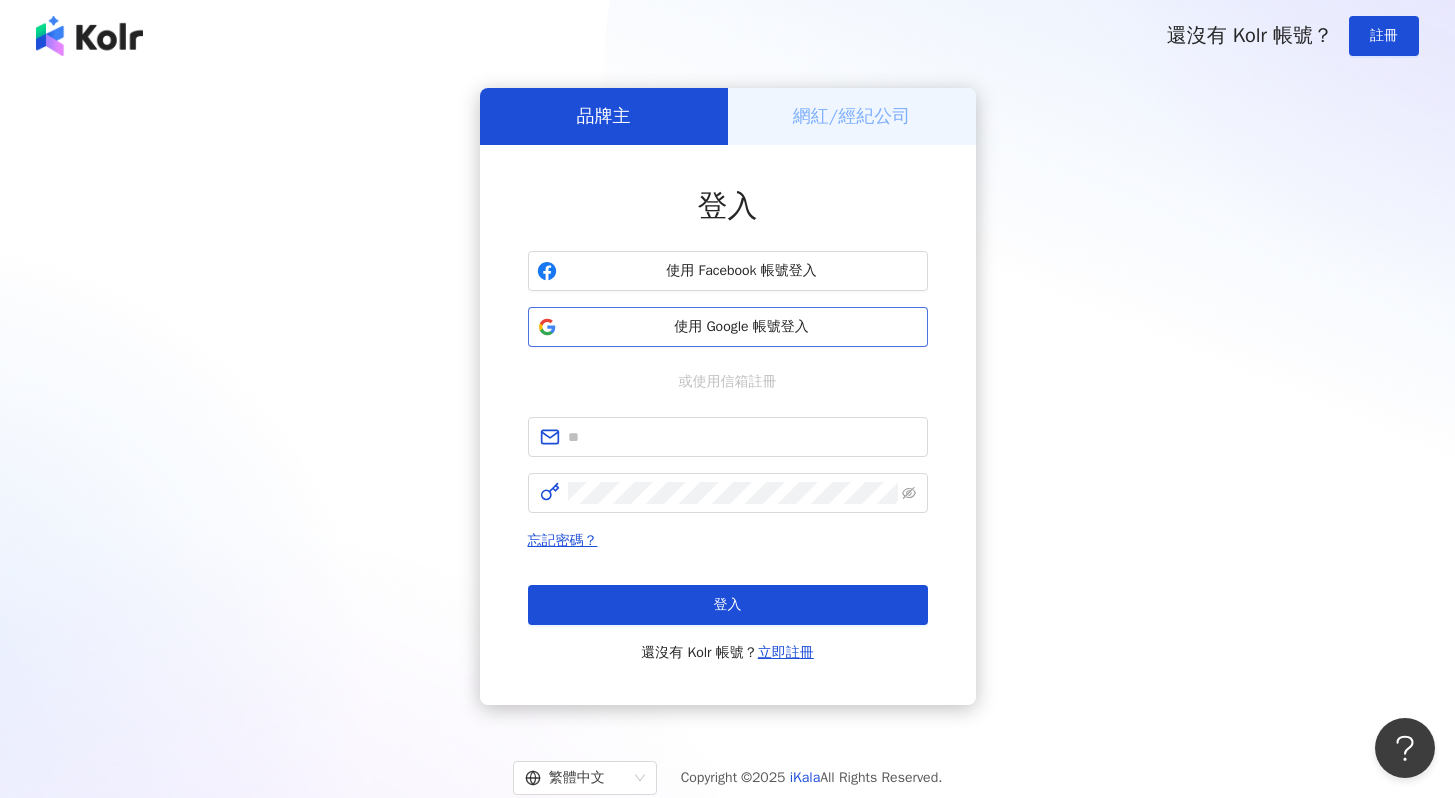 click on "使用 Google 帳號登入" at bounding box center [742, 327] 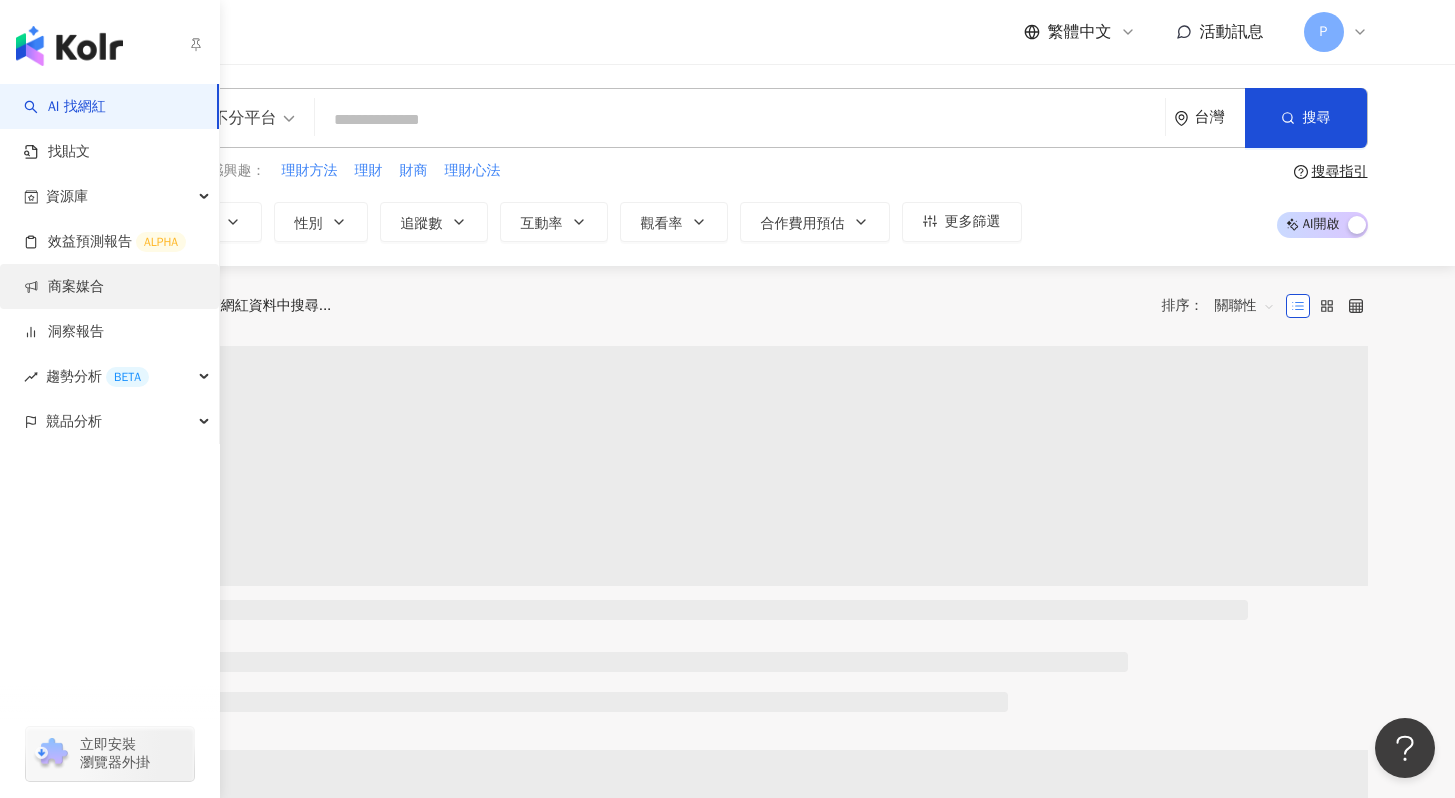 click on "商案媒合" at bounding box center (64, 287) 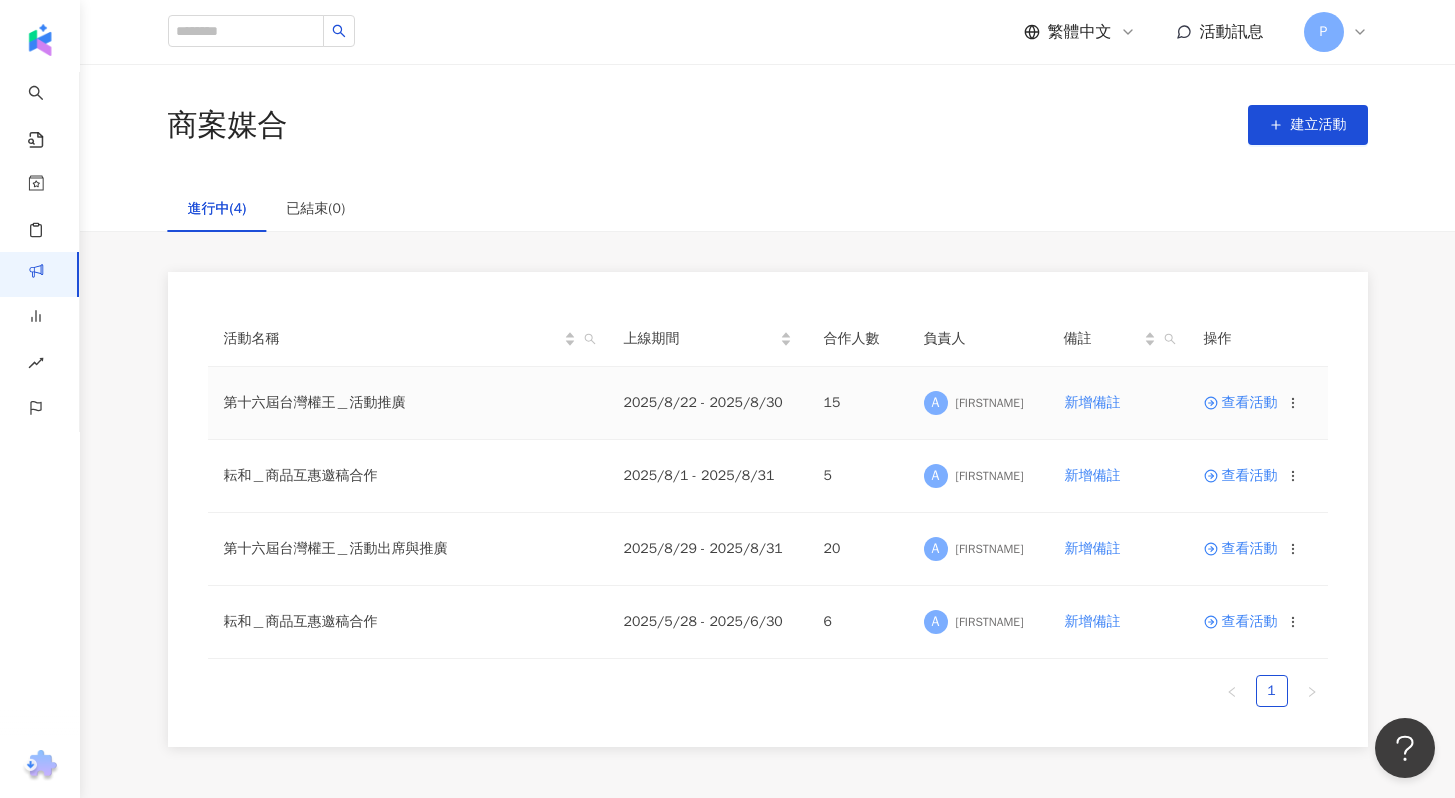 click on "查看活動" at bounding box center (1241, 403) 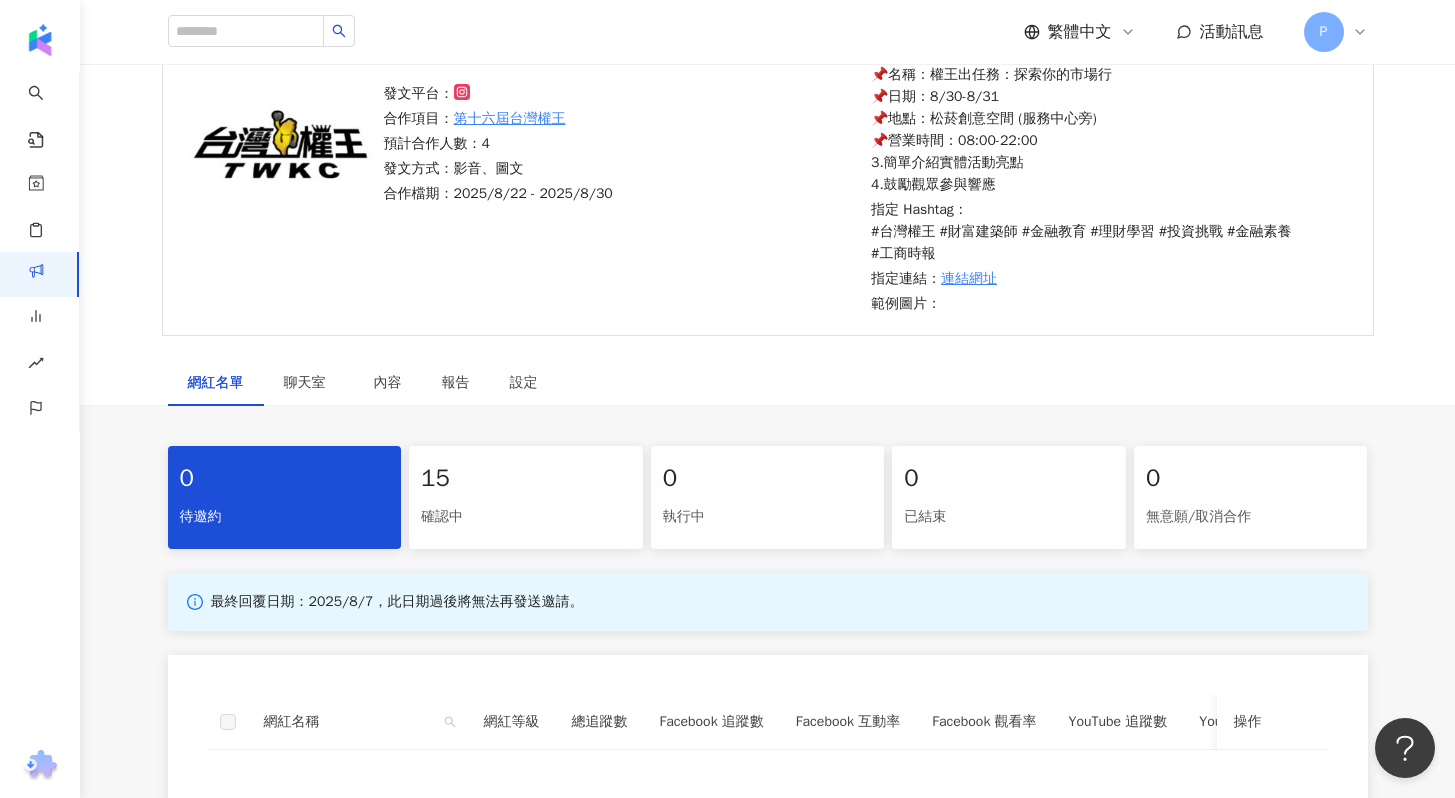 scroll, scrollTop: 393, scrollLeft: 0, axis: vertical 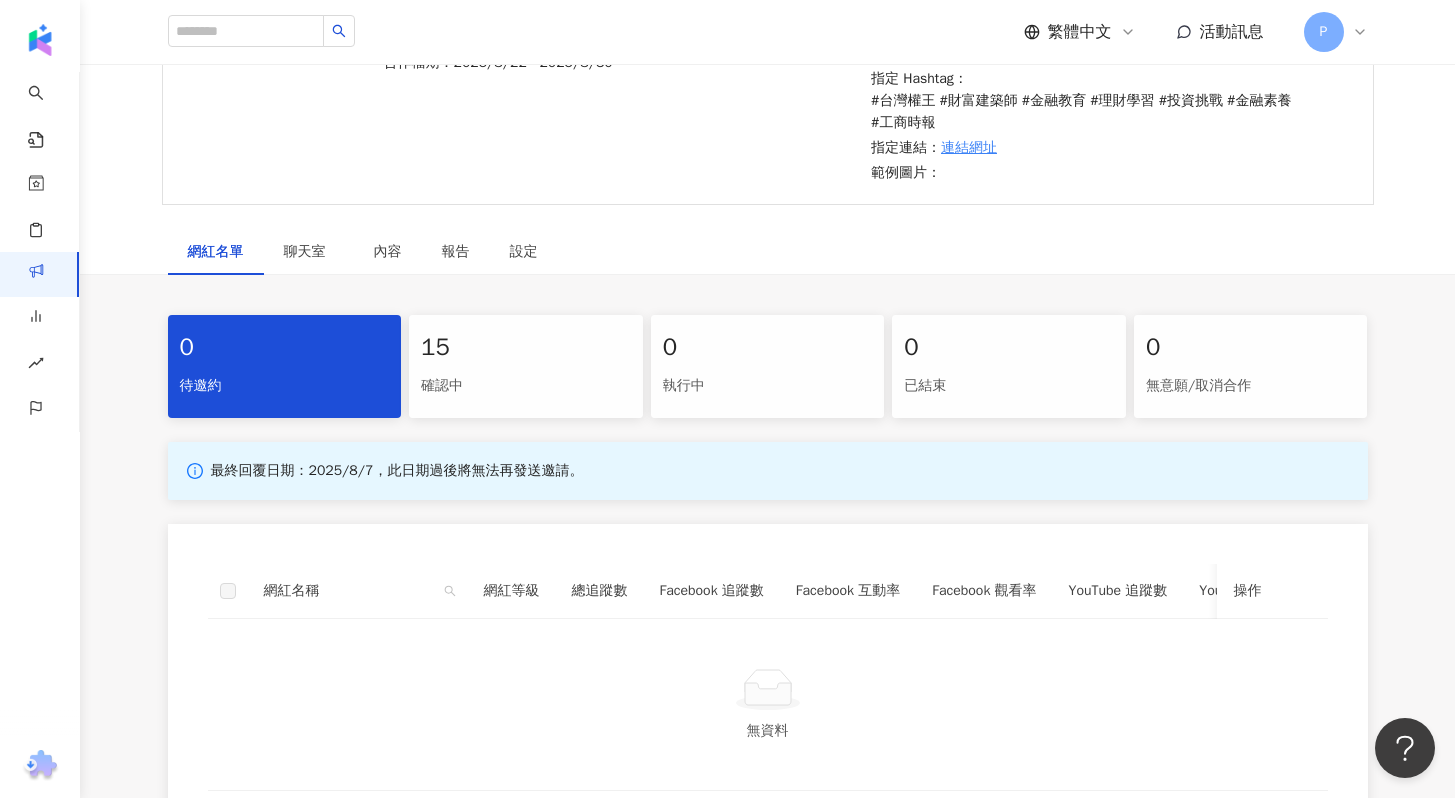 click on "15" at bounding box center [526, 348] 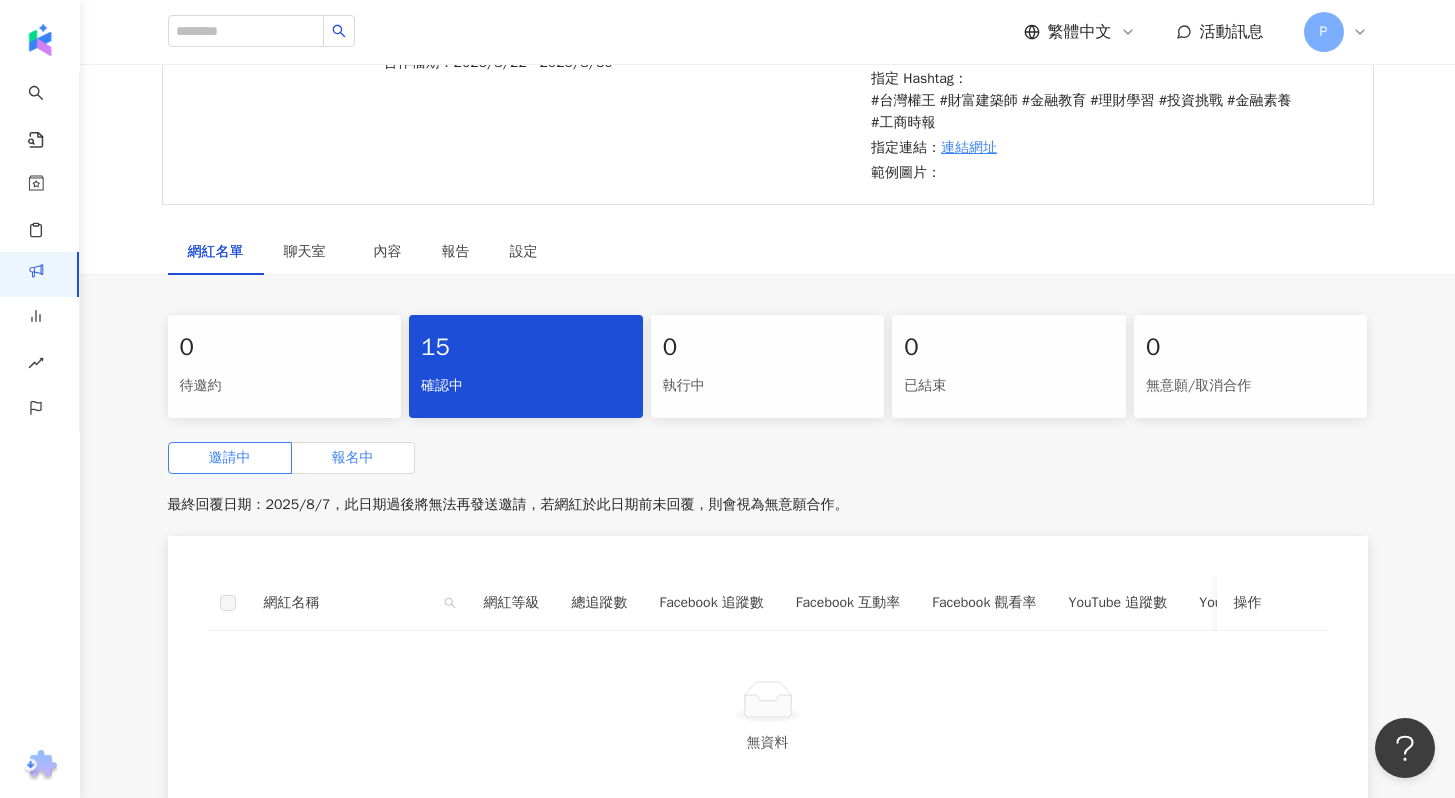 click on "報名中" at bounding box center [353, 457] 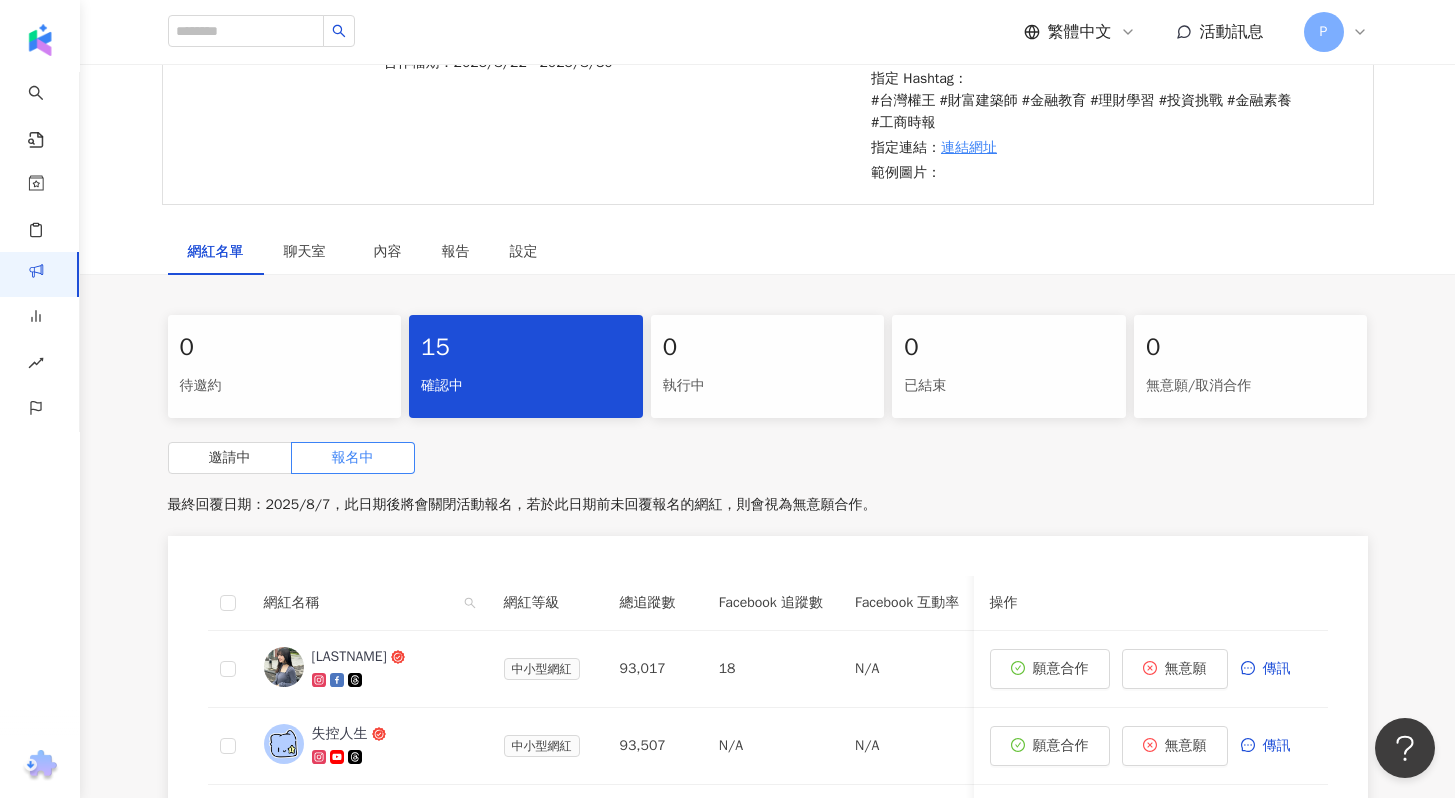 scroll, scrollTop: 664, scrollLeft: 0, axis: vertical 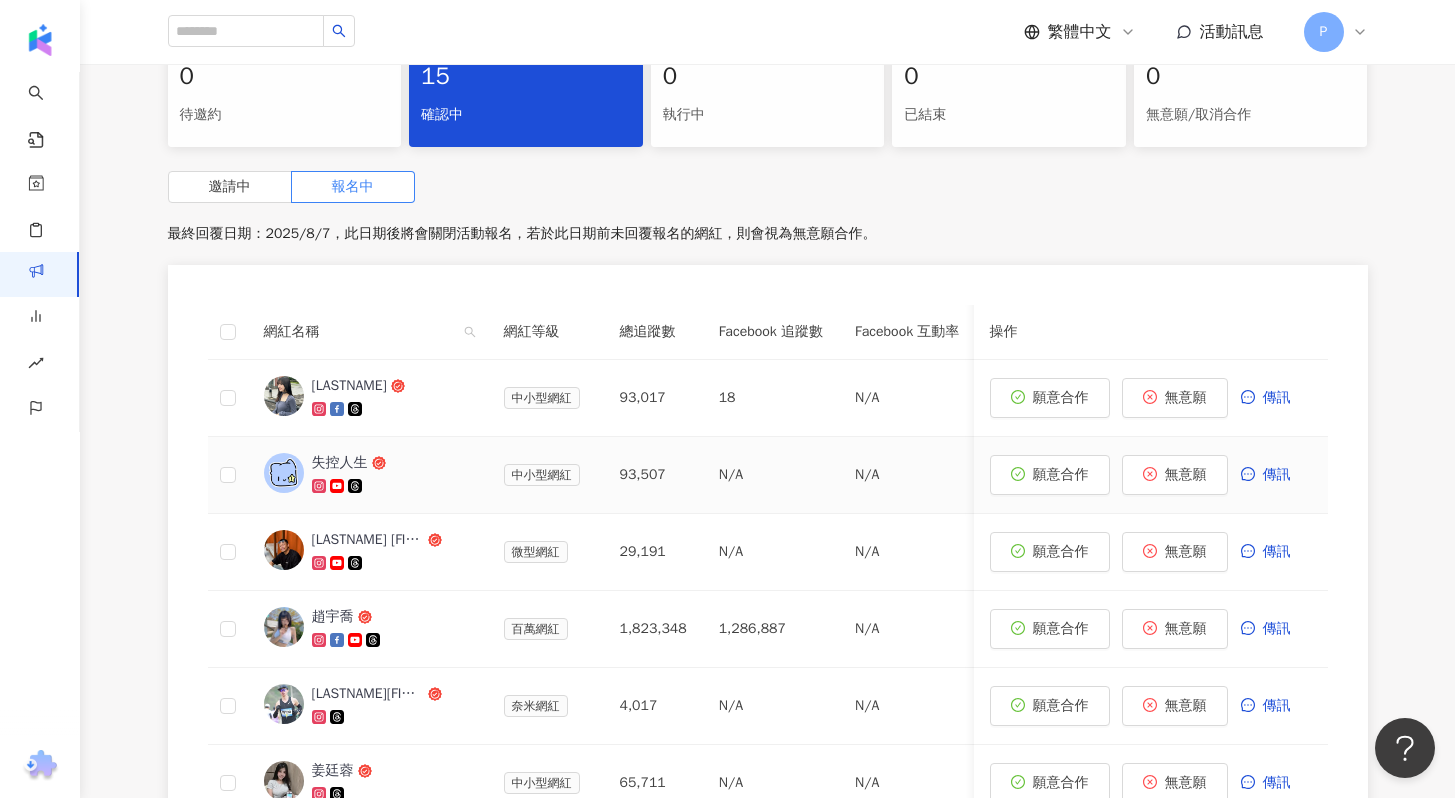 click on "失控人生" at bounding box center [340, 463] 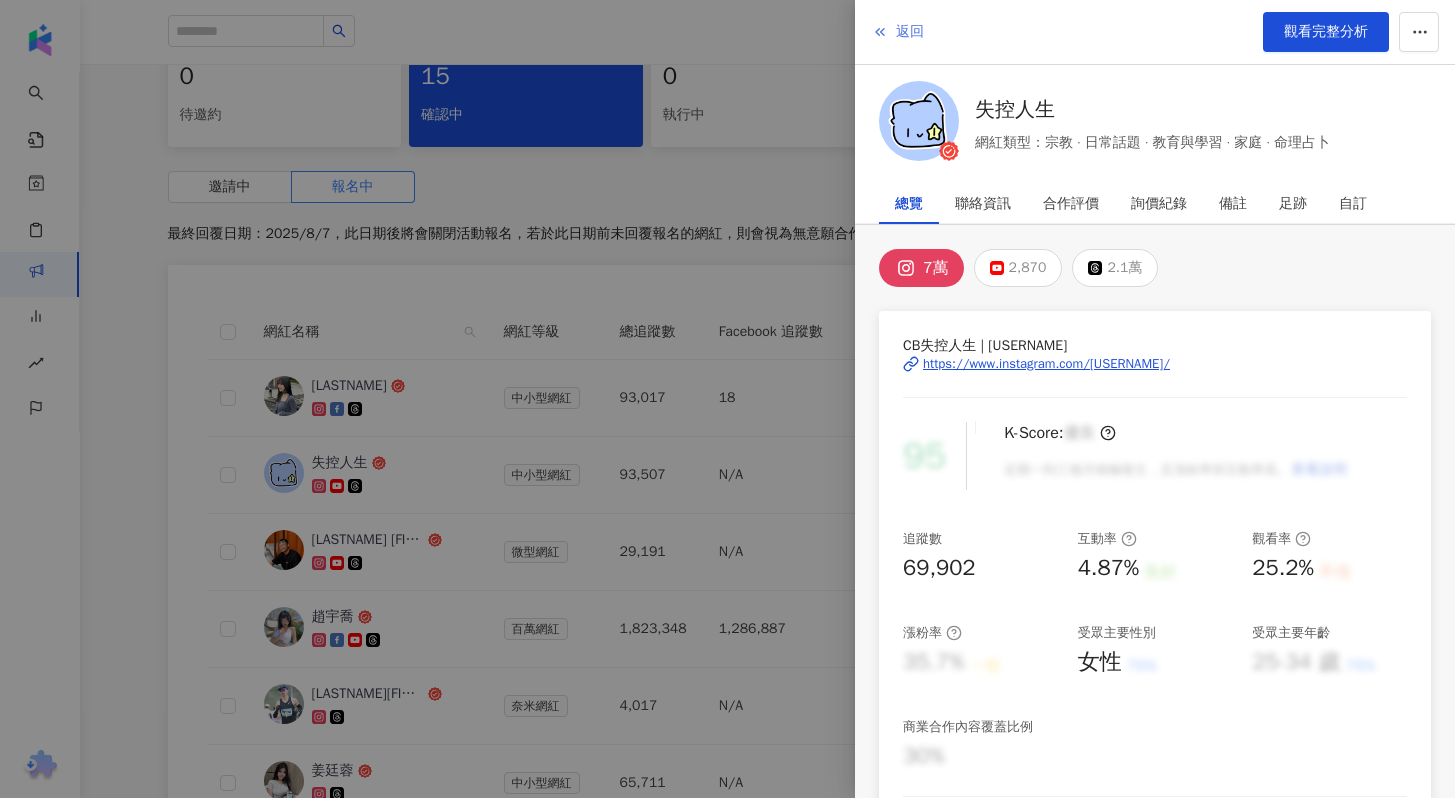 click on "返回" at bounding box center [910, 32] 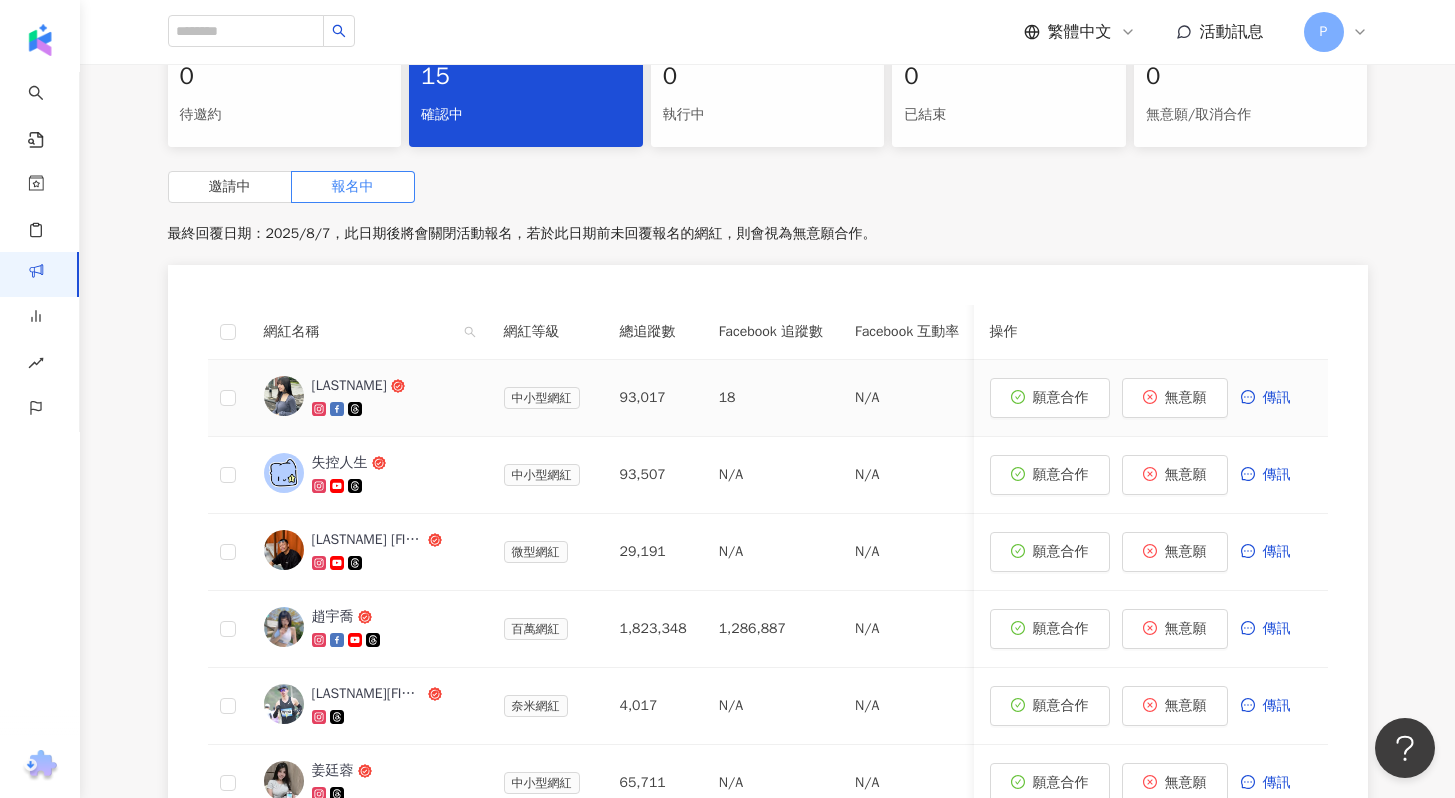 click on "[FIRST]" at bounding box center (349, 386) 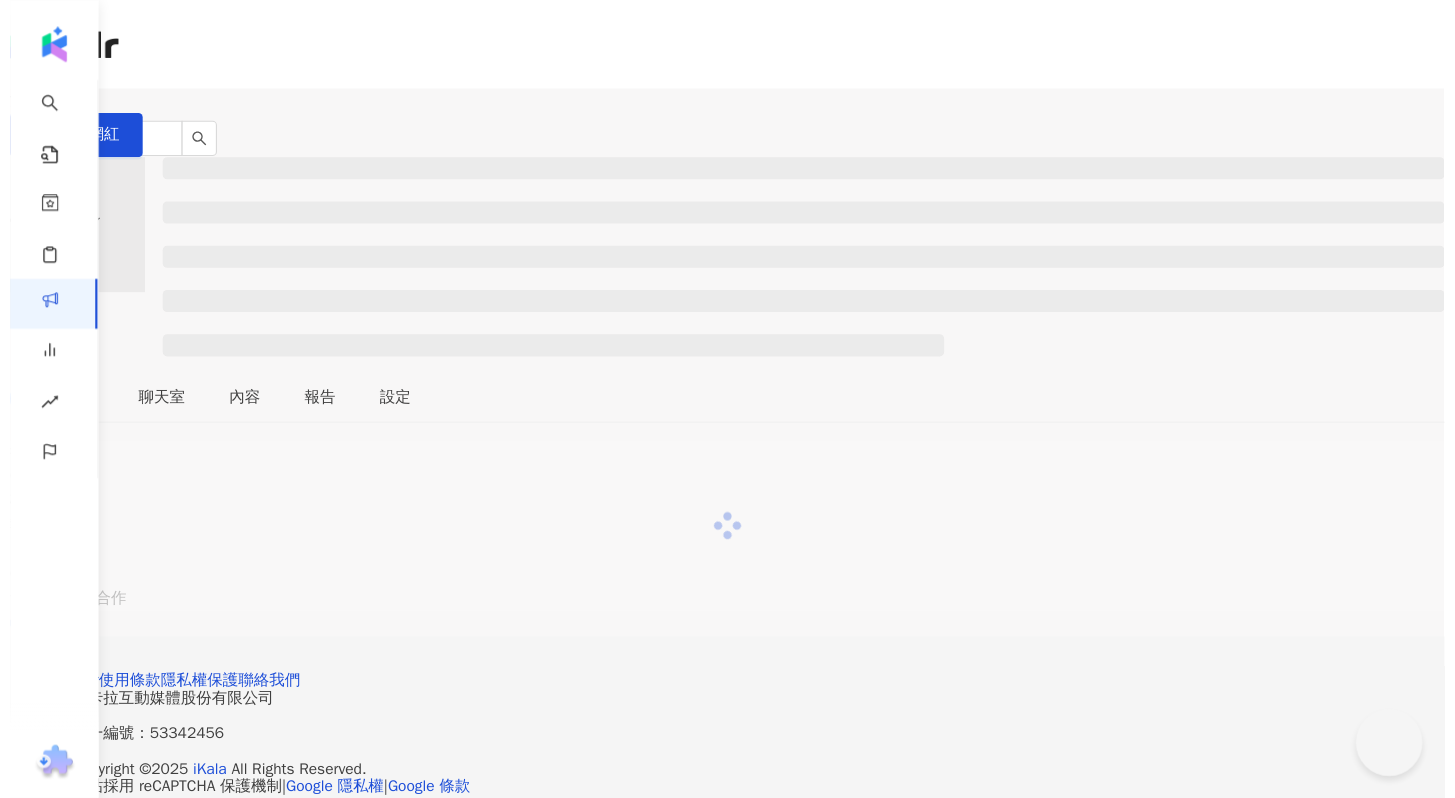 scroll, scrollTop: 0, scrollLeft: 0, axis: both 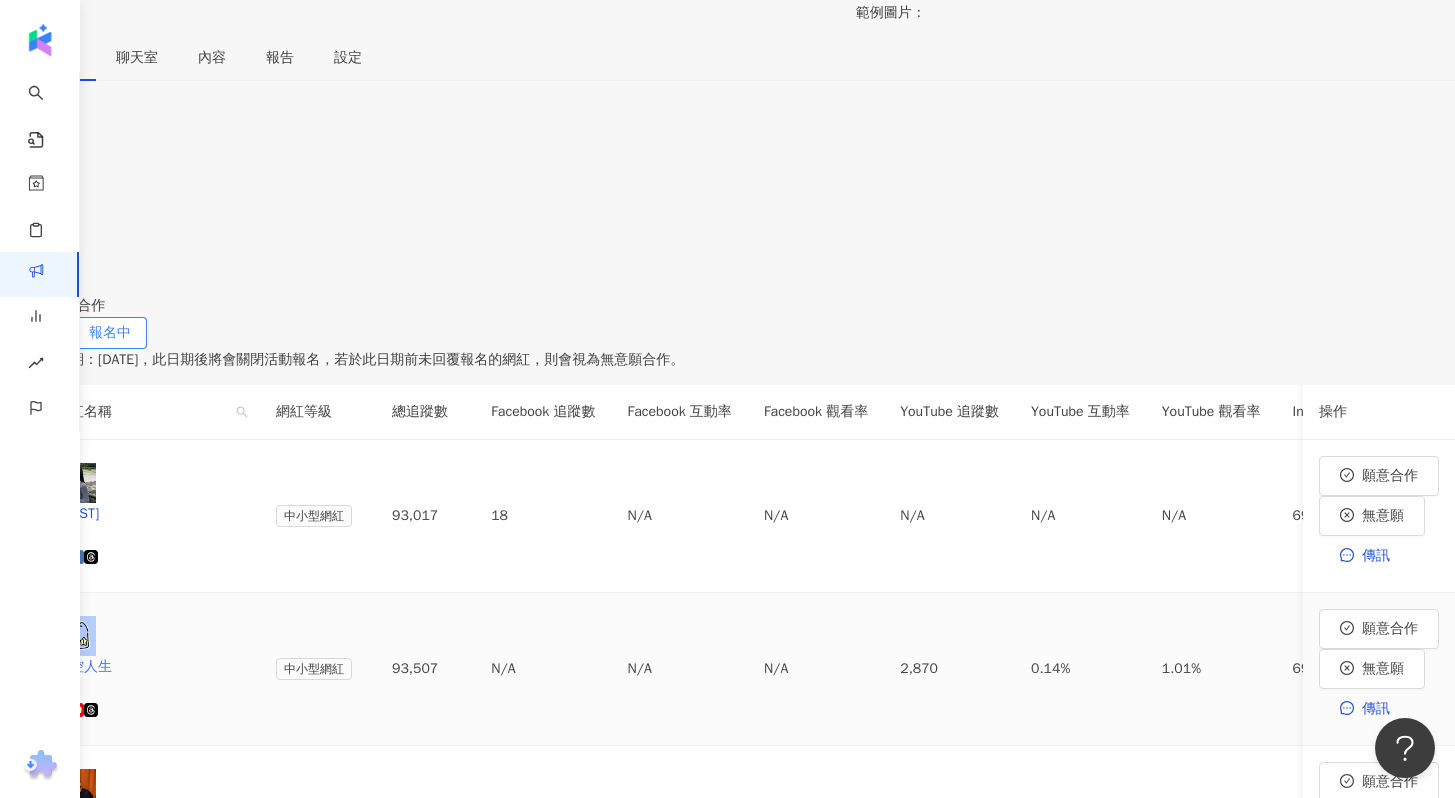 click on "失控人生" at bounding box center [150, 667] 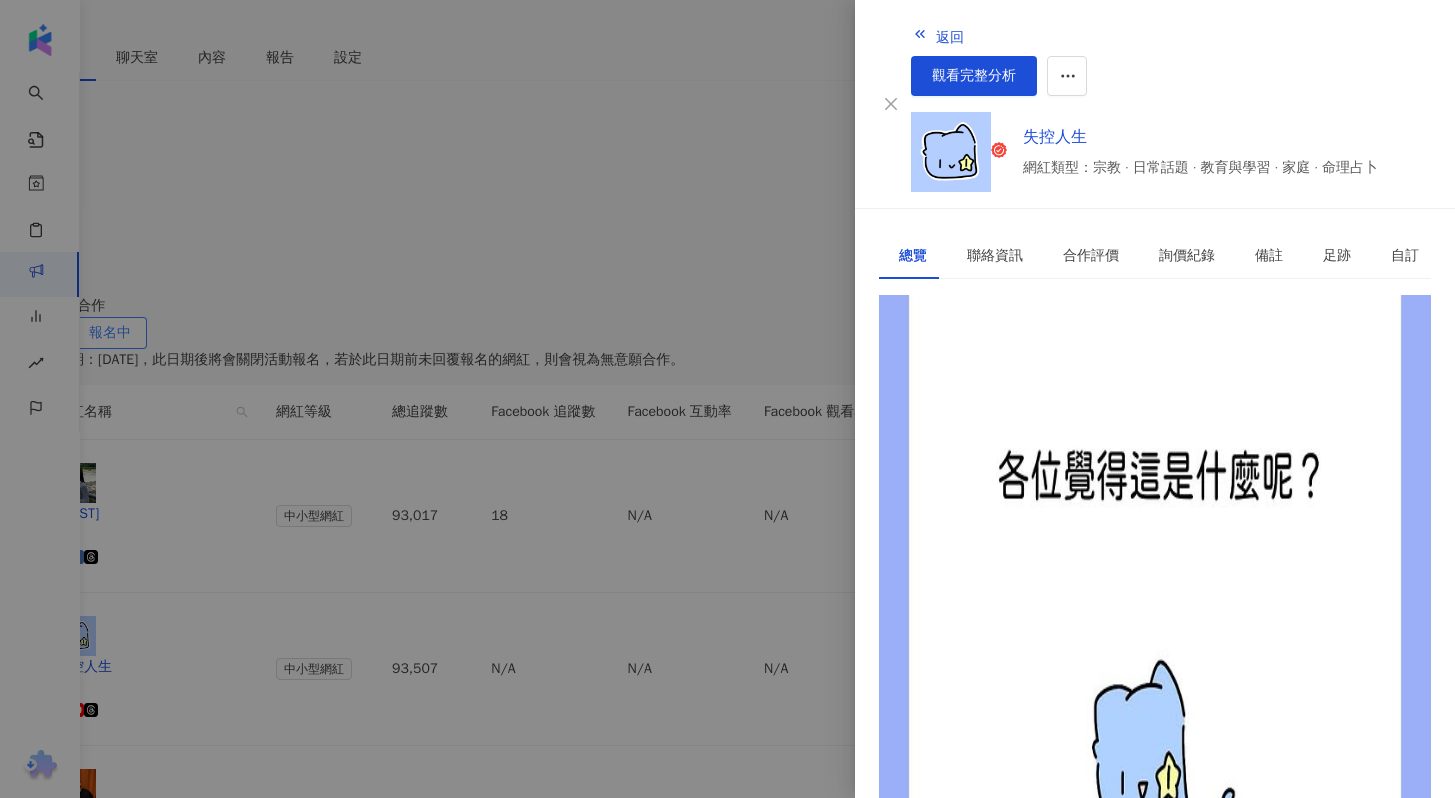scroll, scrollTop: 445, scrollLeft: 0, axis: vertical 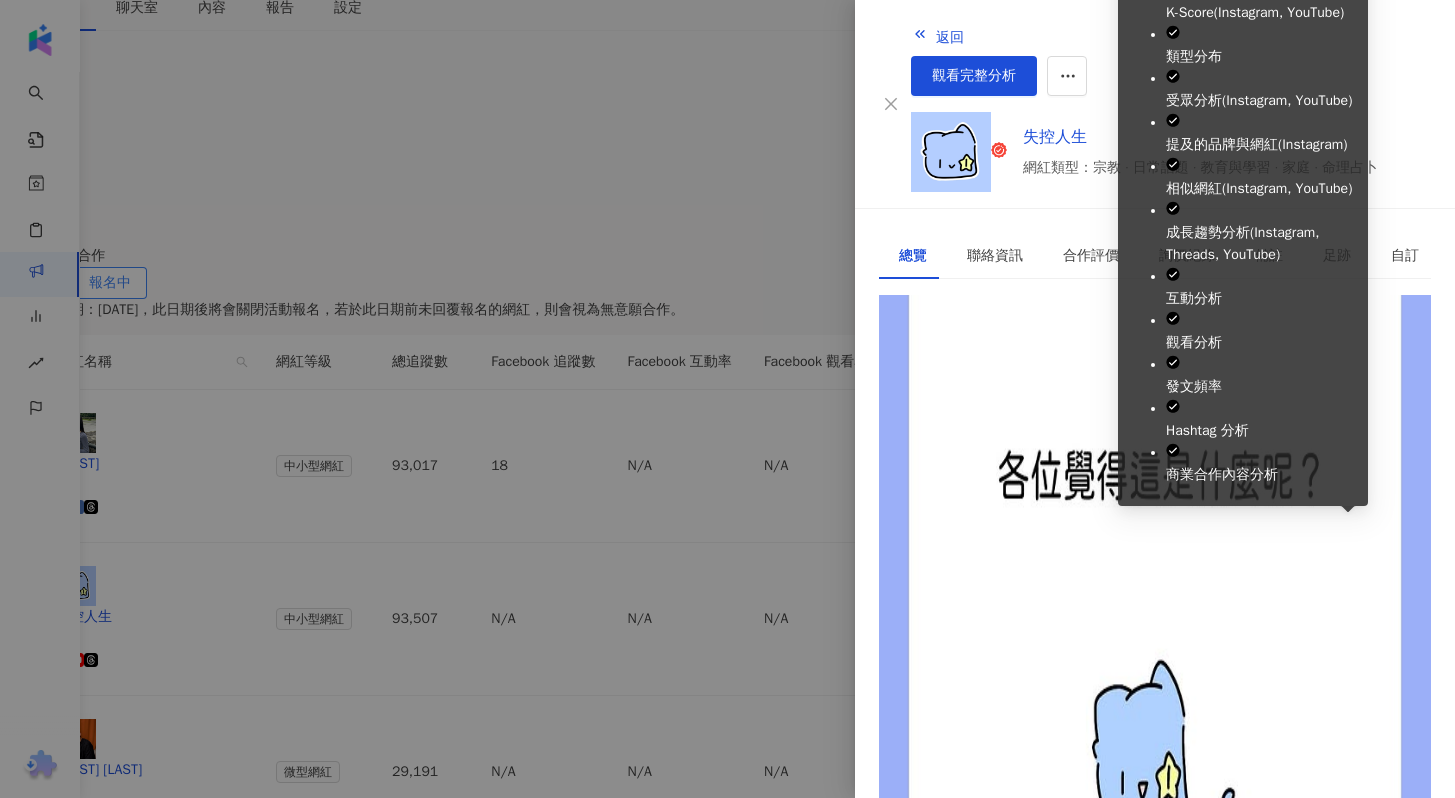 click 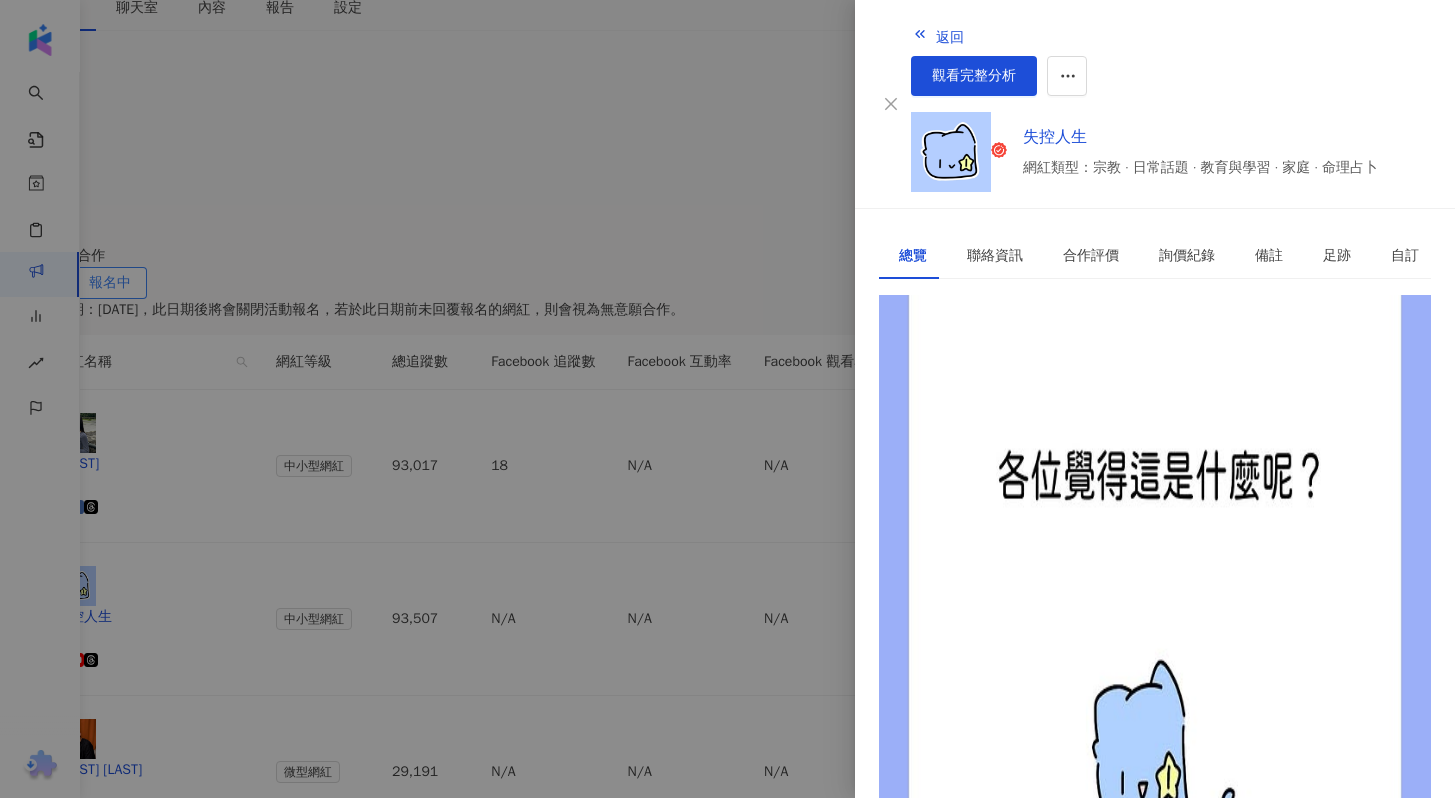click at bounding box center (727, 399) 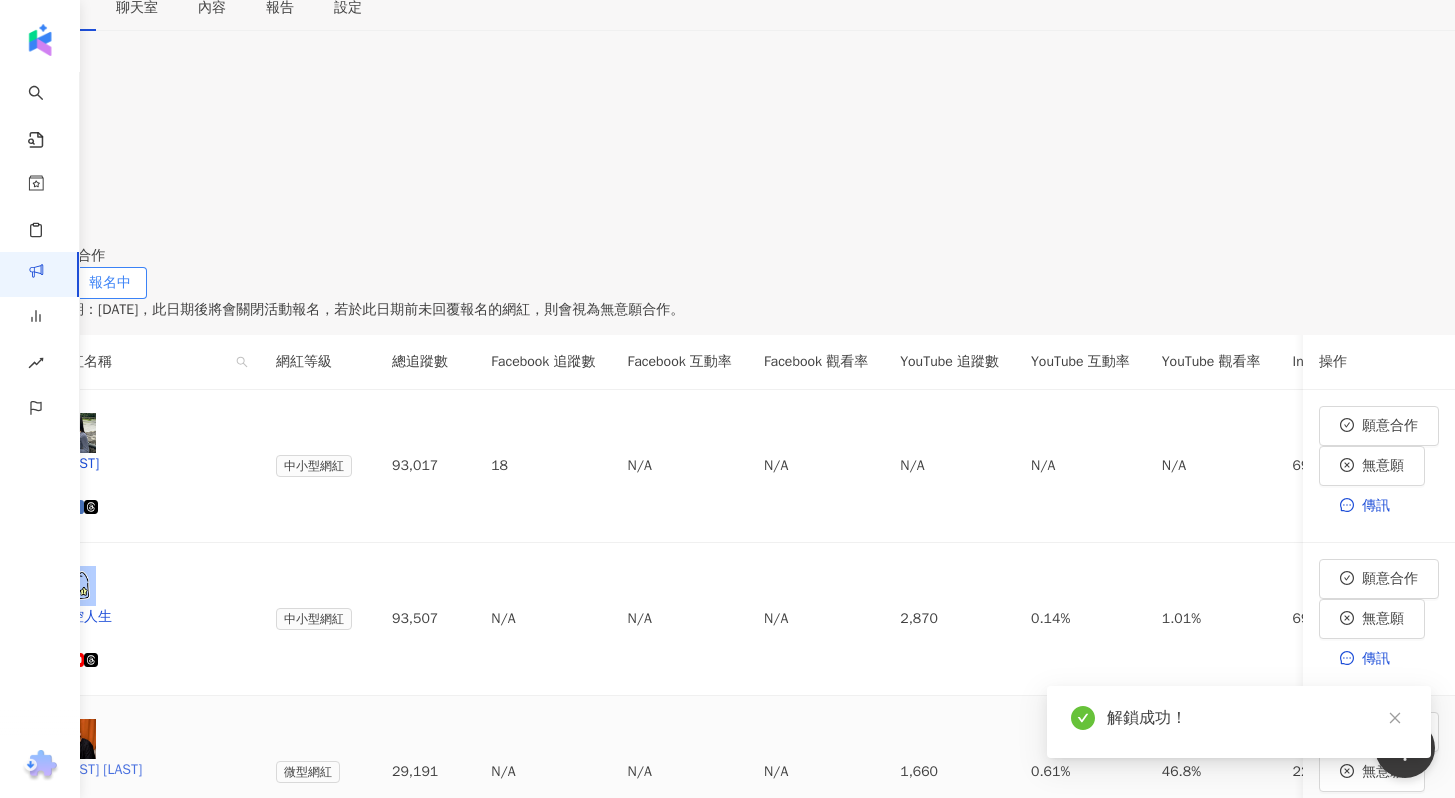click on "[FIRST] [LAST]" at bounding box center [150, 770] 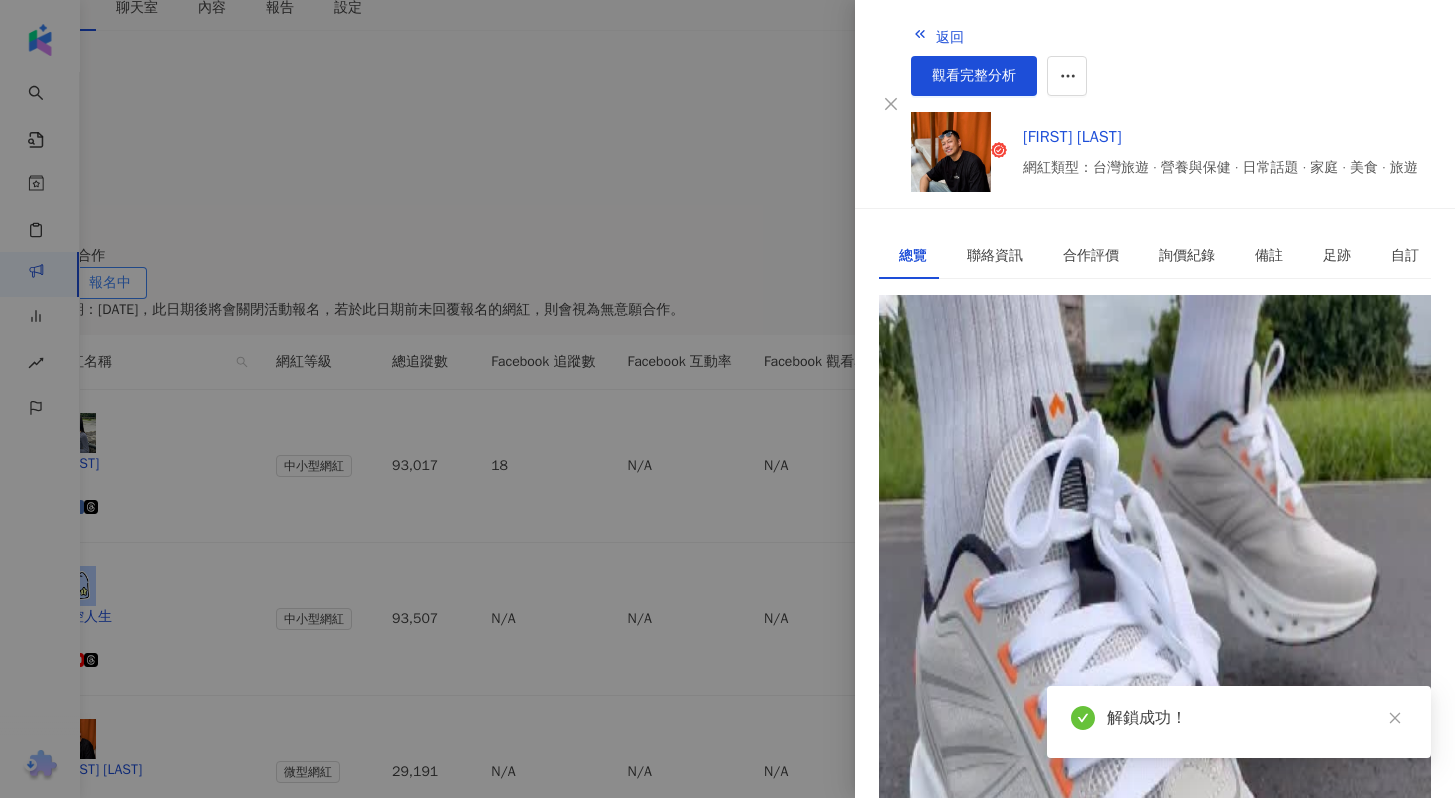 click at bounding box center [727, 399] 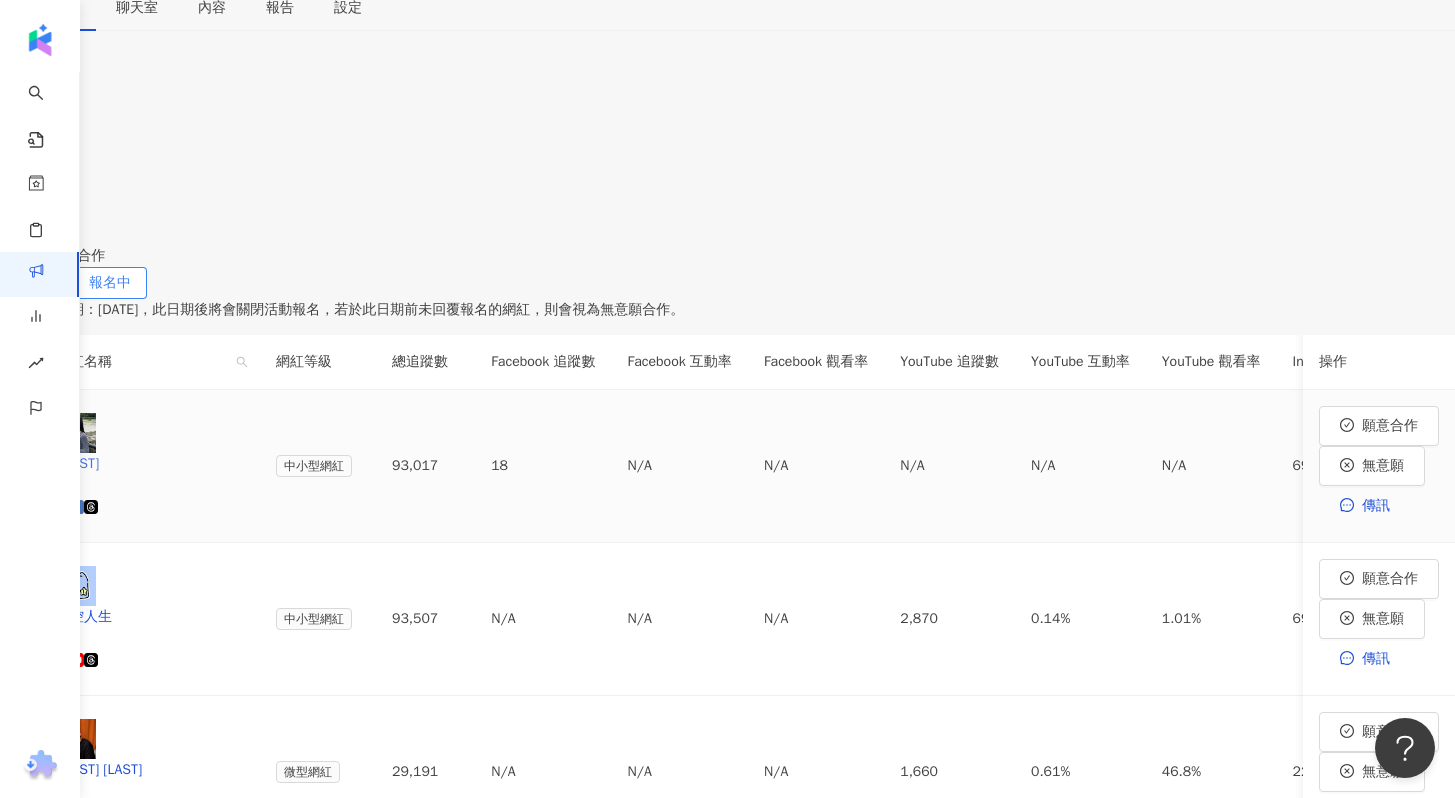 click on "[FIRST]" at bounding box center (150, 464) 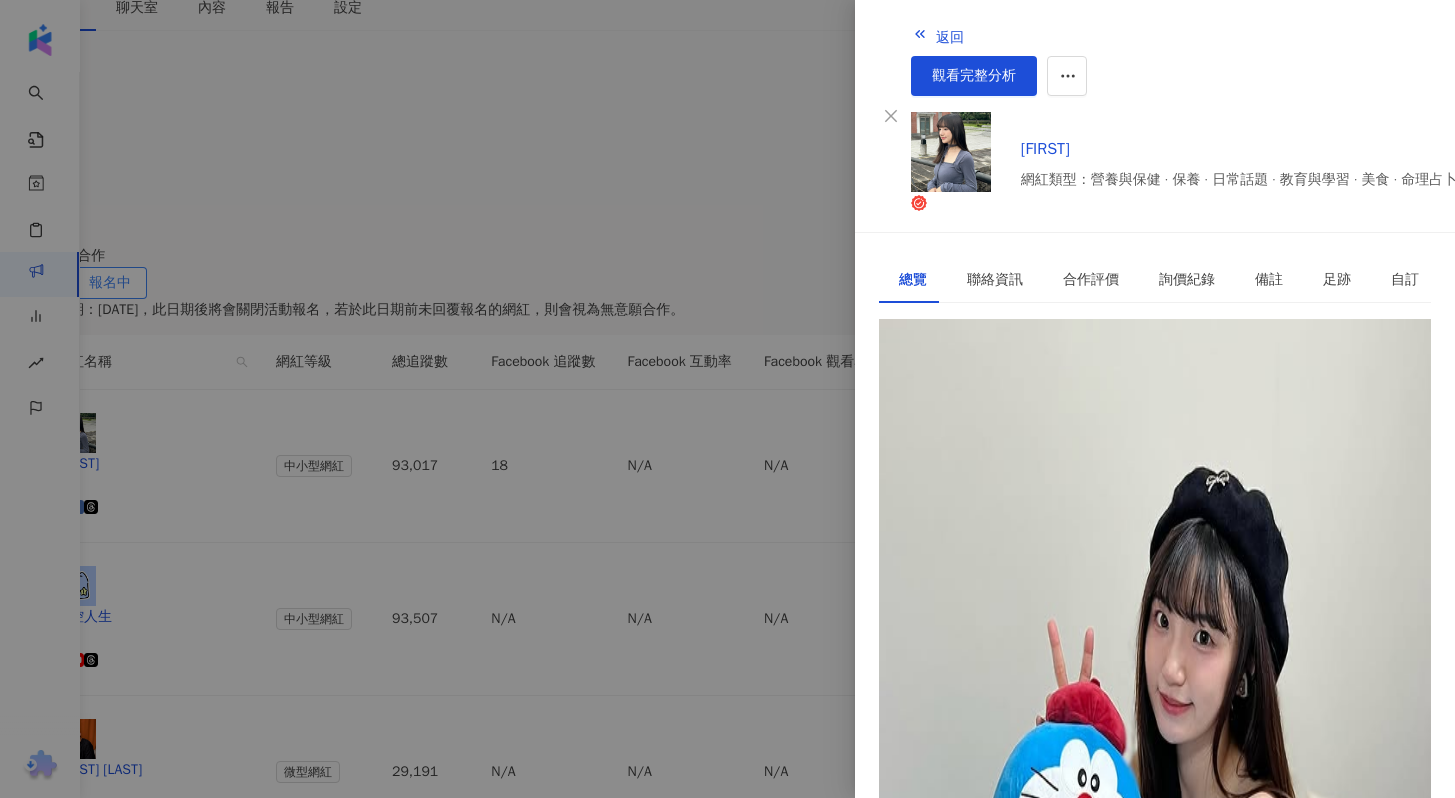 scroll, scrollTop: 271, scrollLeft: 0, axis: vertical 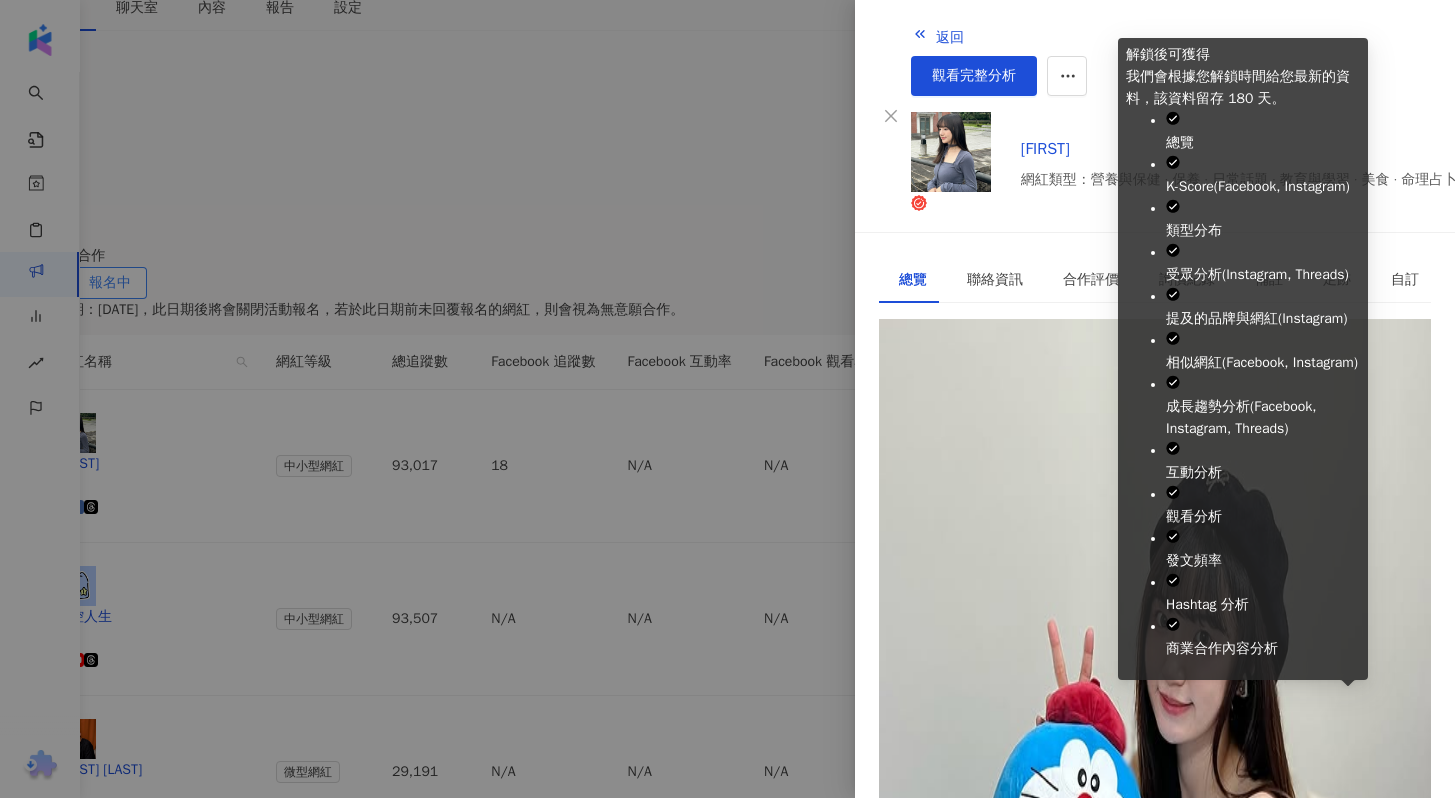 click 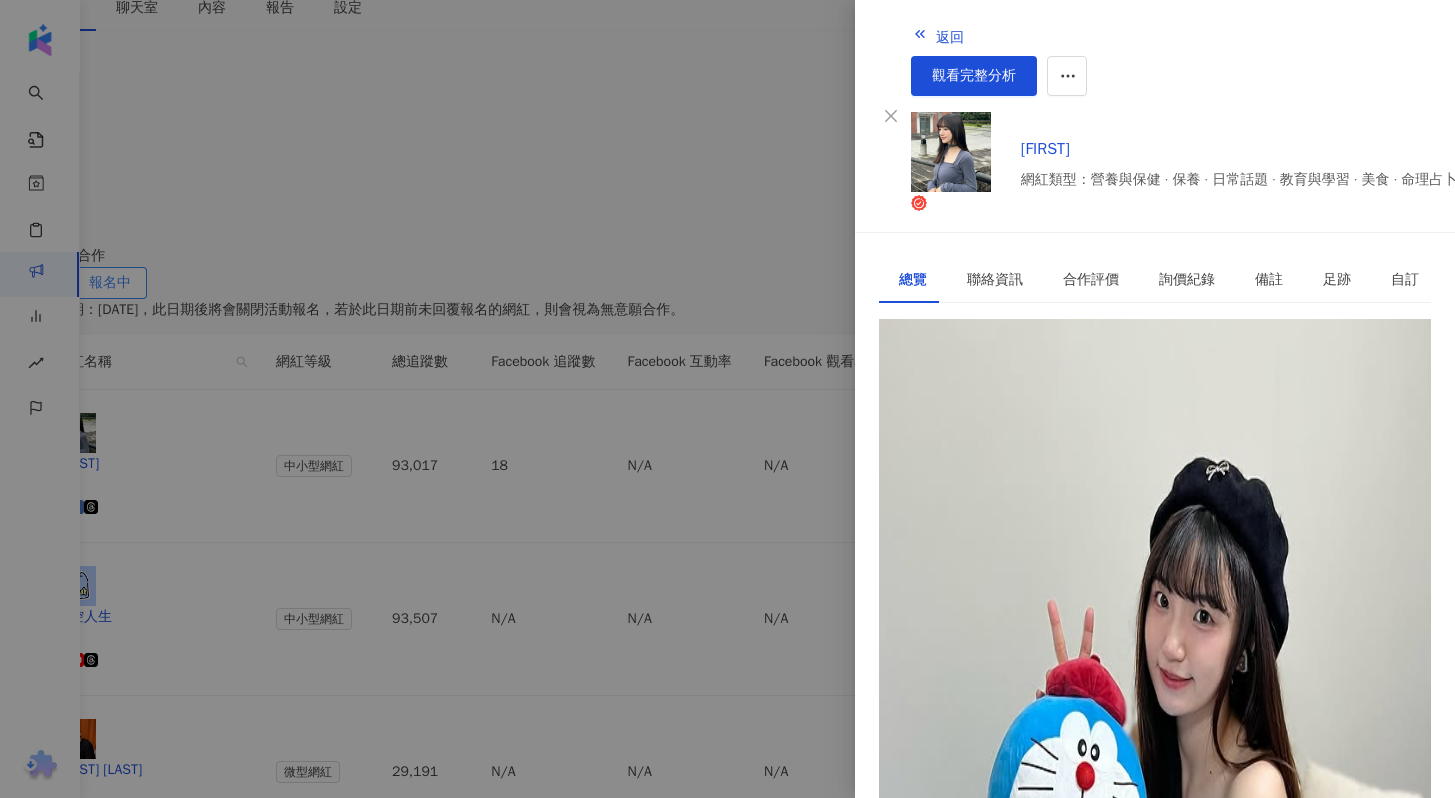 scroll, scrollTop: 351, scrollLeft: 0, axis: vertical 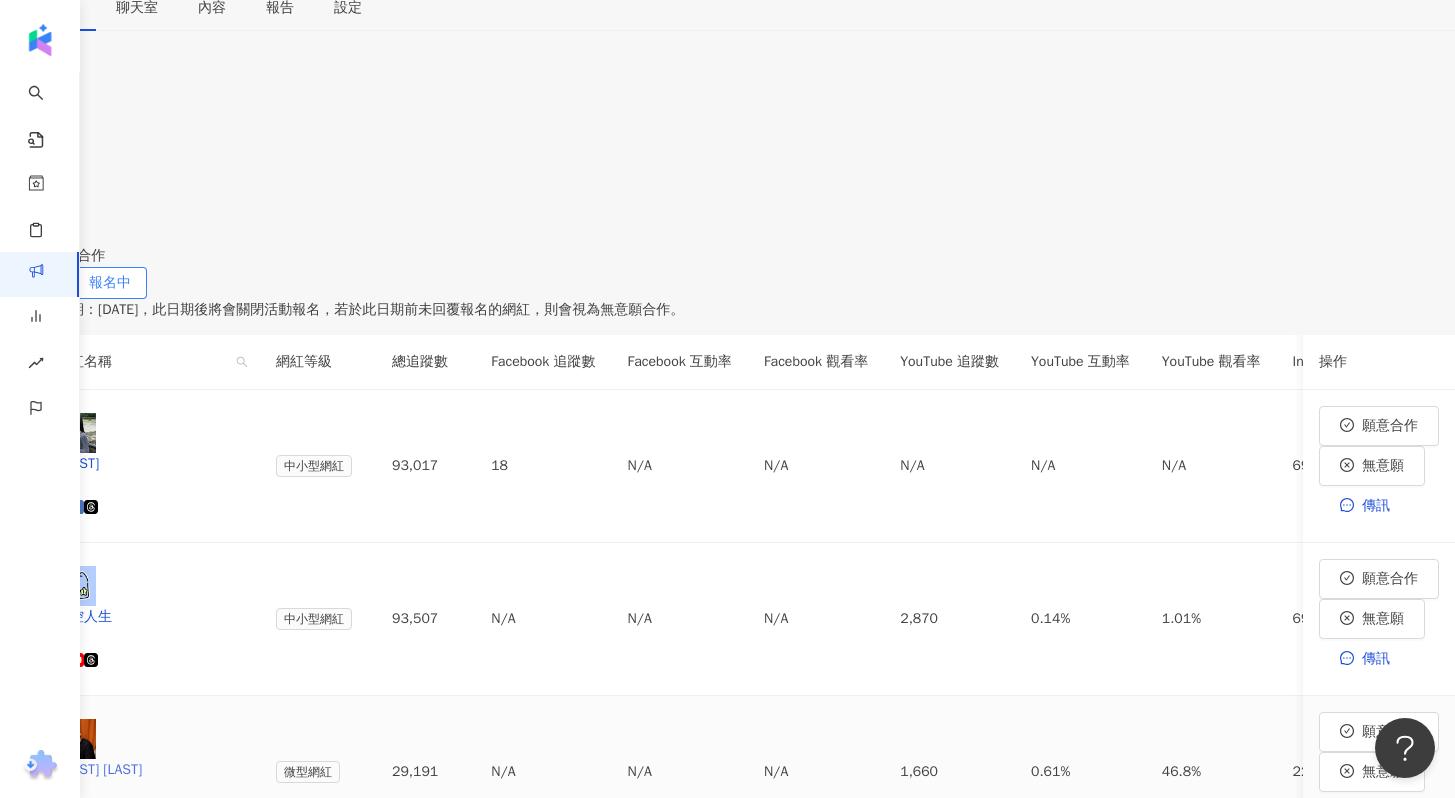 click on "[FIRST] [LAST]" at bounding box center (150, 770) 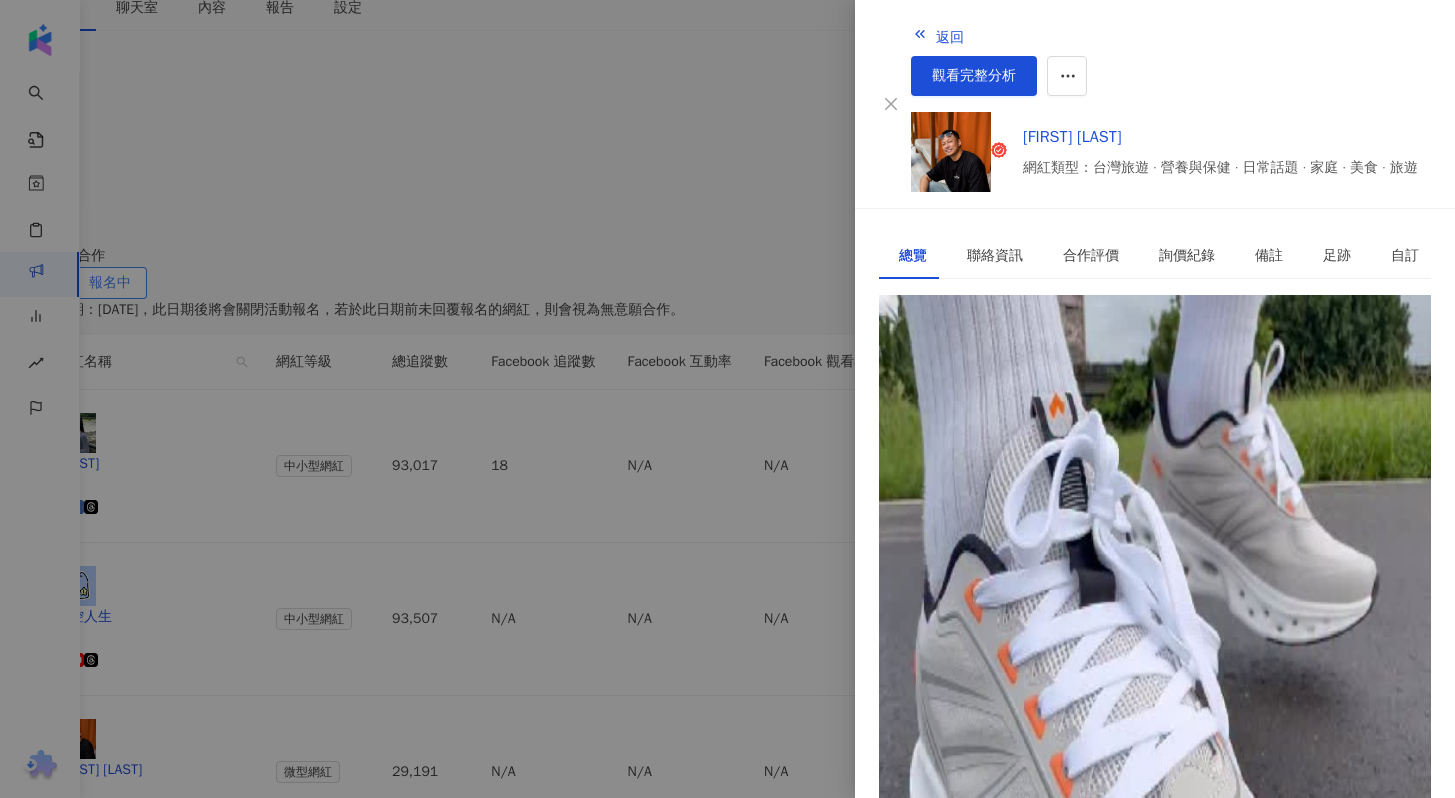 scroll, scrollTop: 445, scrollLeft: 0, axis: vertical 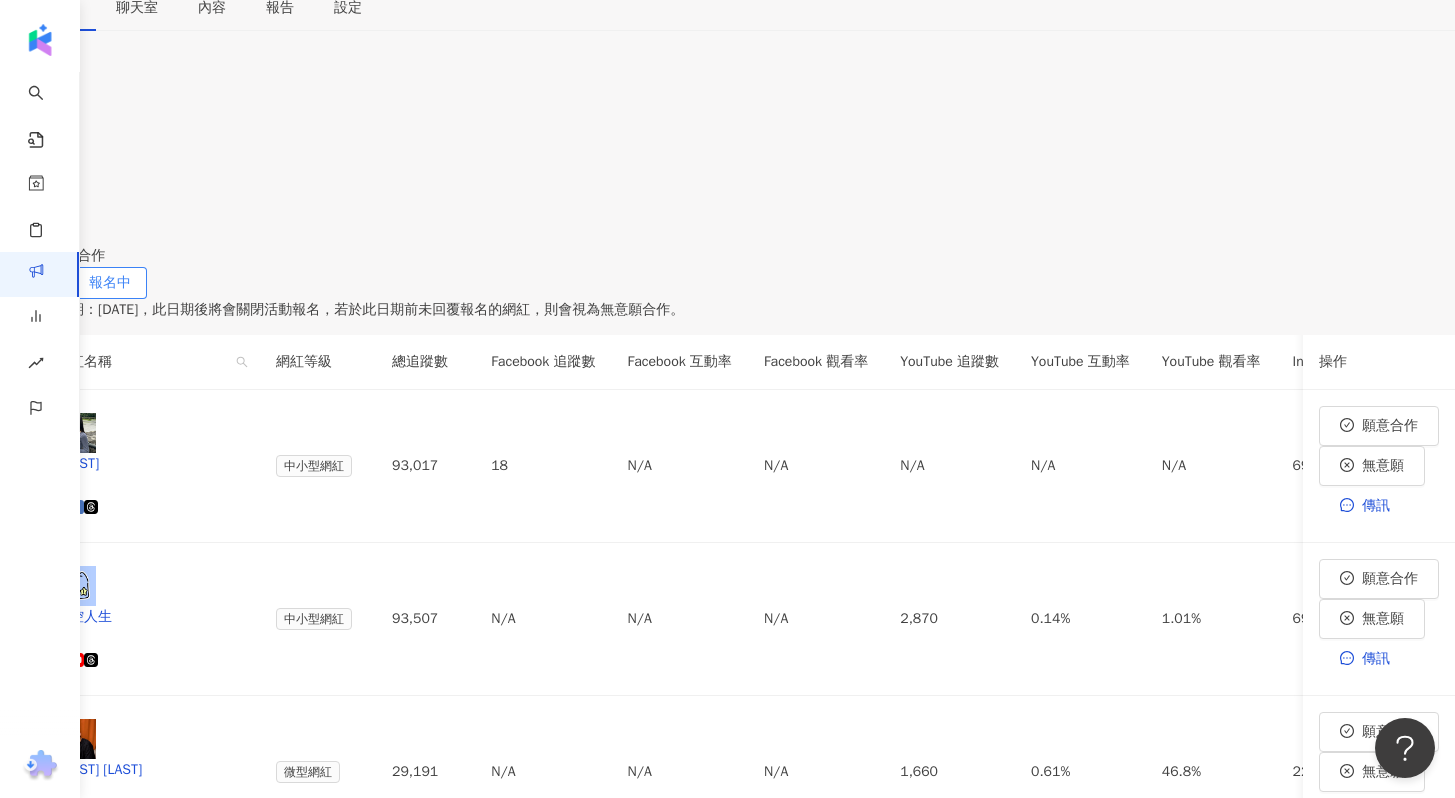 click on "姜廷蓉" at bounding box center [150, 1229] 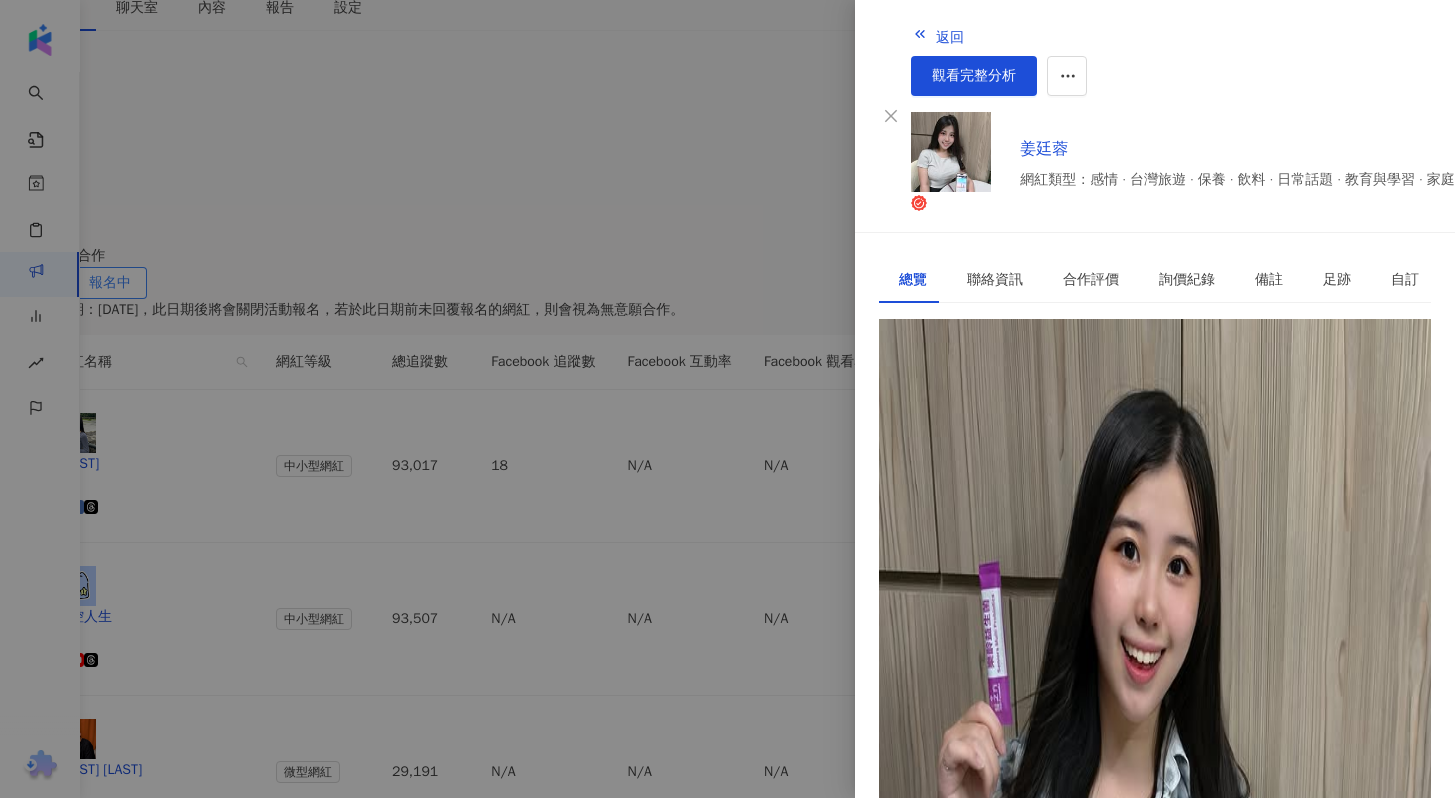 scroll, scrollTop: 445, scrollLeft: 0, axis: vertical 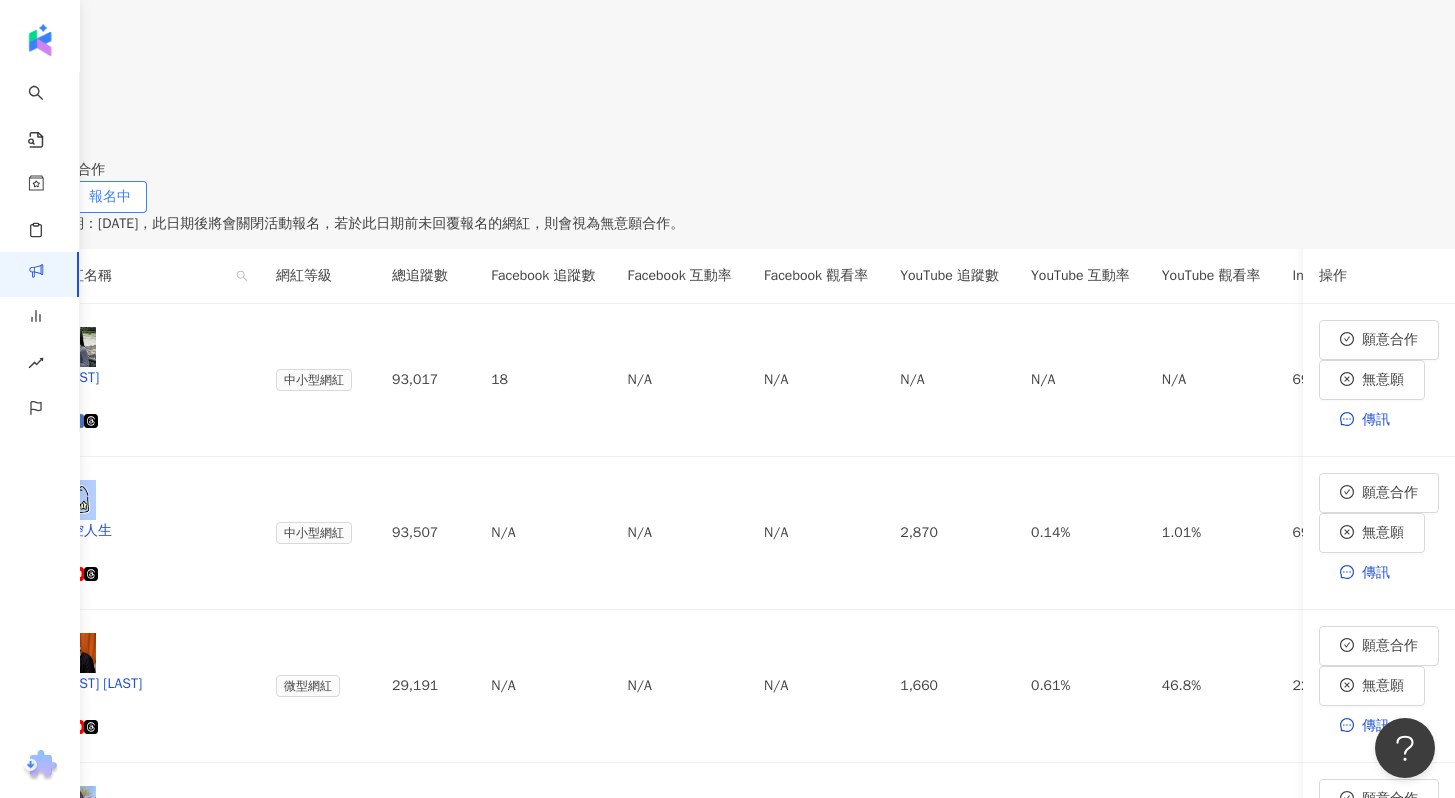 click on "姜廷蓉" at bounding box center [150, 1143] 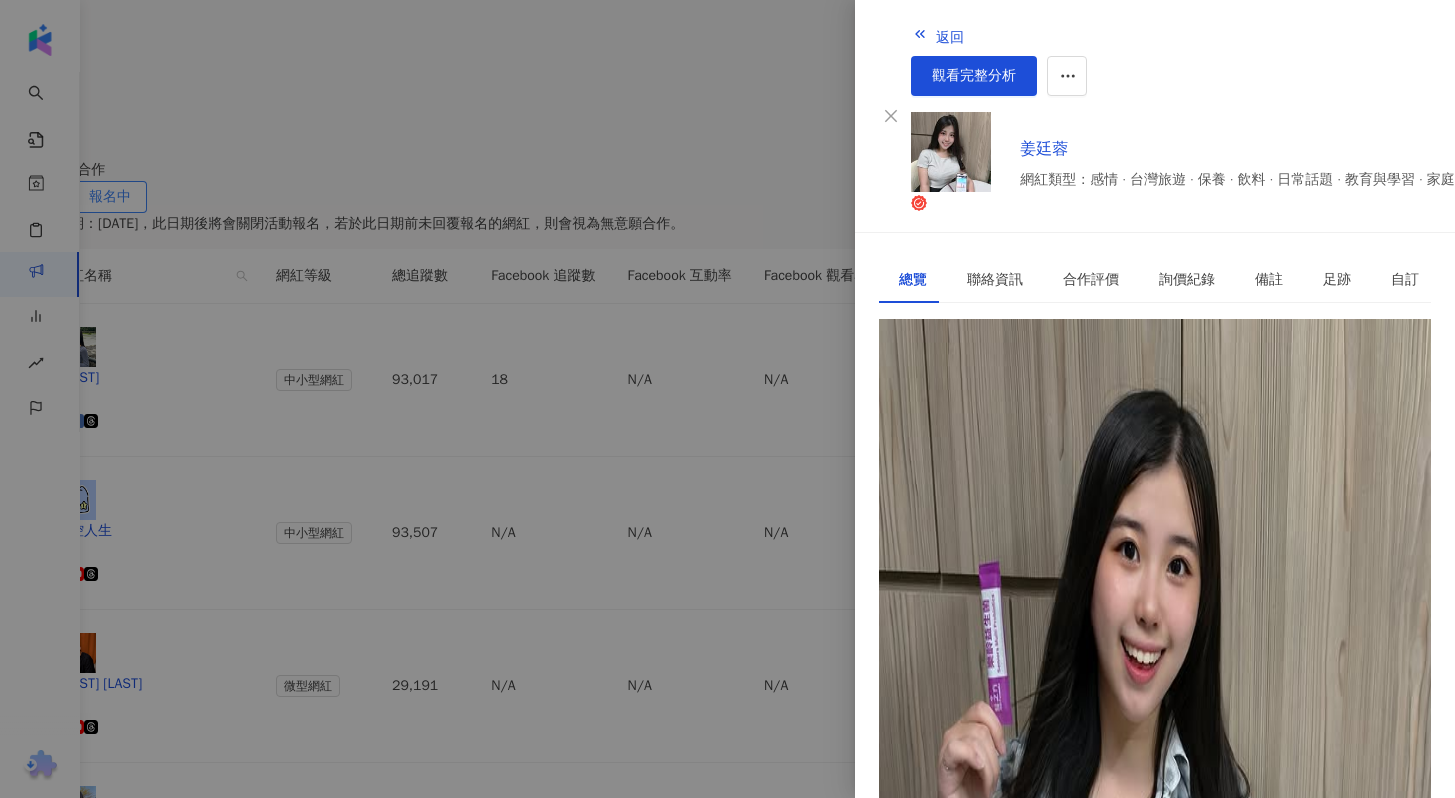 click at bounding box center [727, 399] 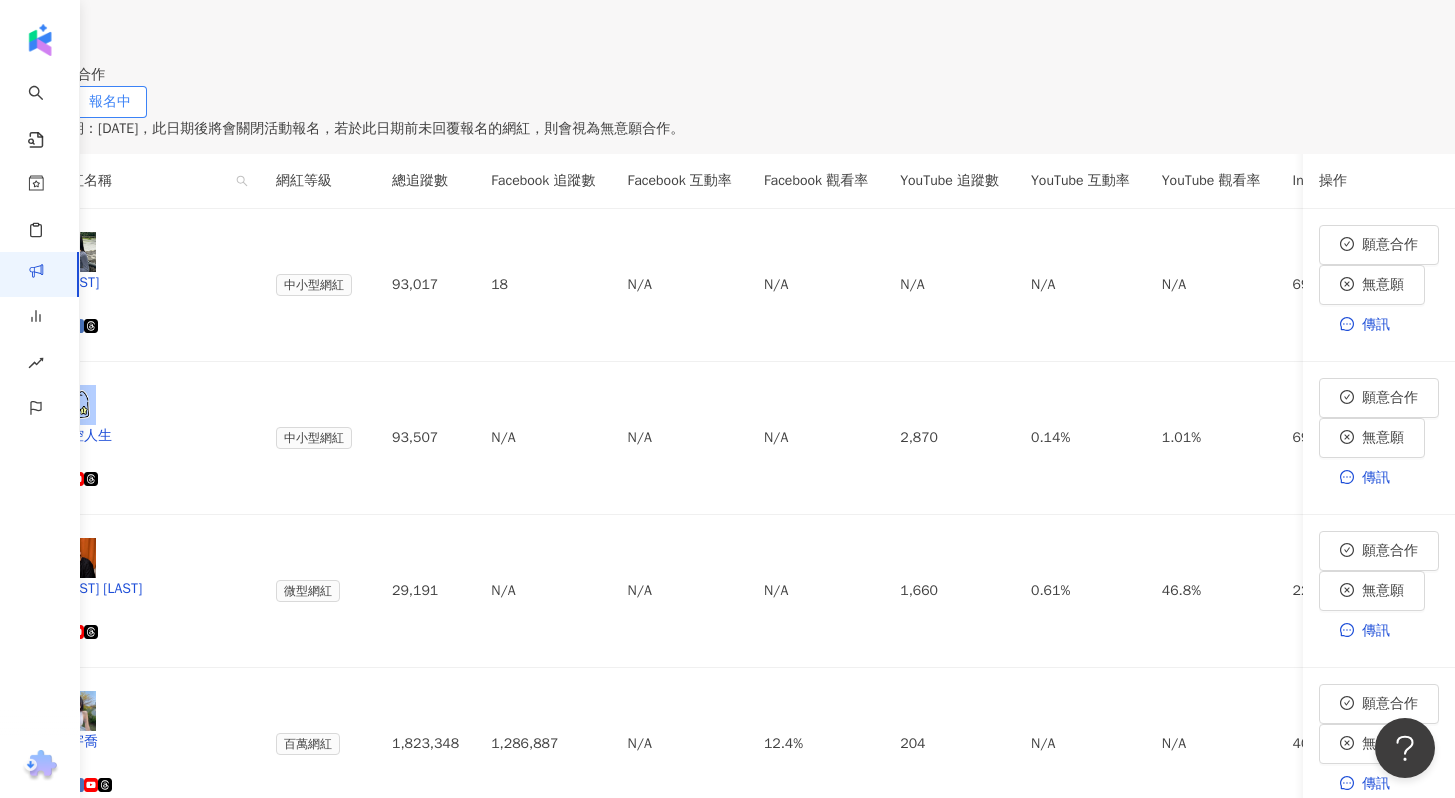 scroll, scrollTop: 913, scrollLeft: 0, axis: vertical 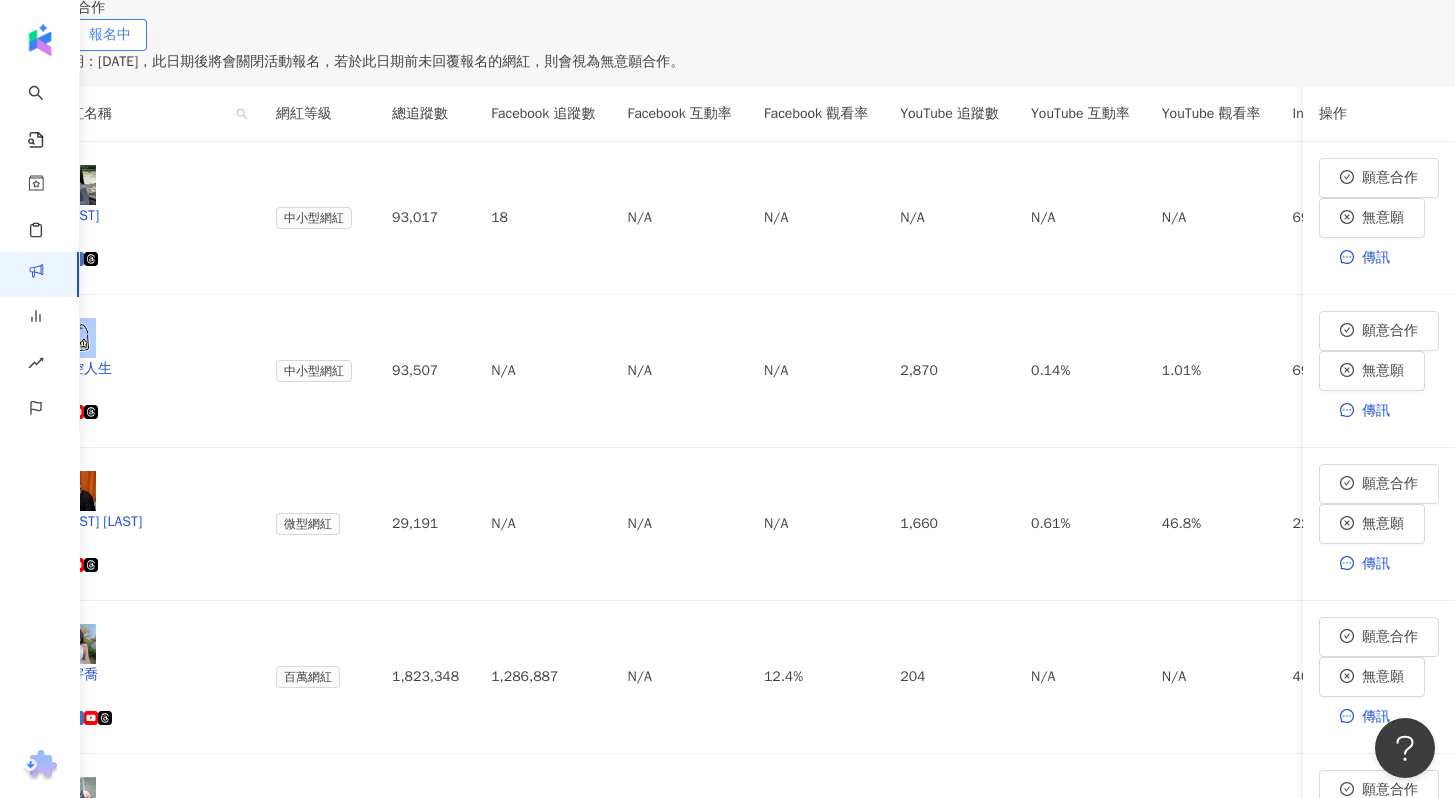 click on "Shan Chang" at bounding box center [150, 1287] 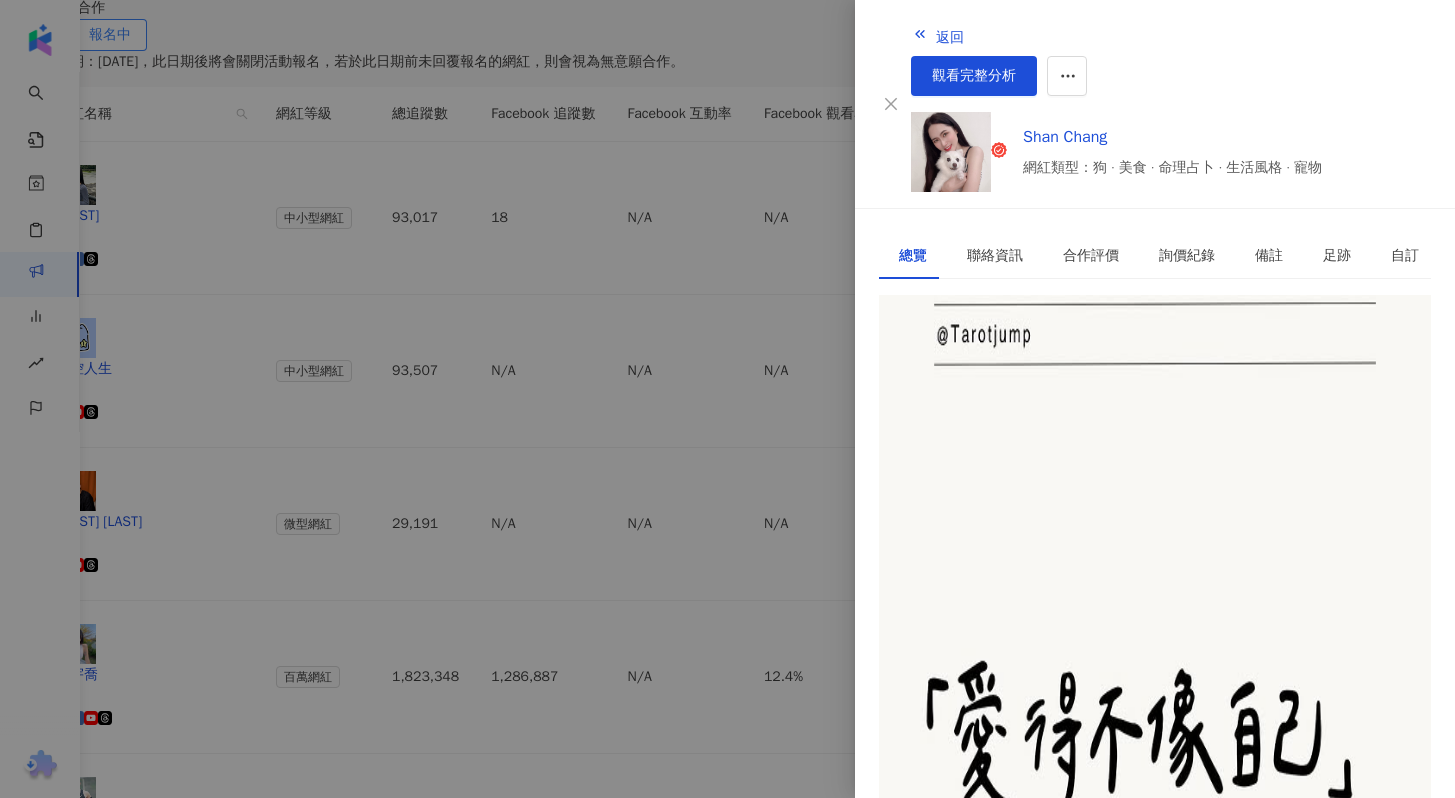 click at bounding box center (727, 399) 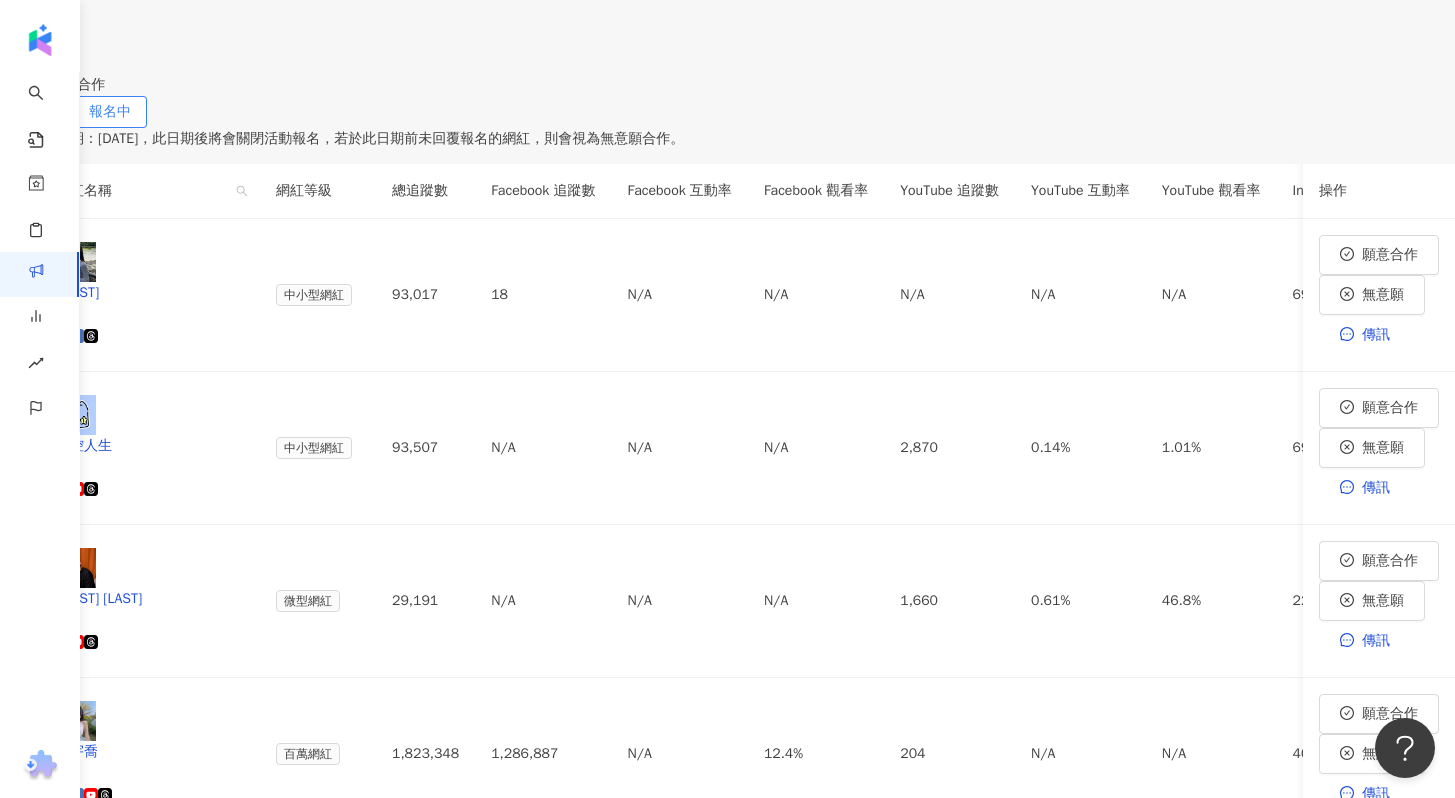 scroll, scrollTop: 802, scrollLeft: 0, axis: vertical 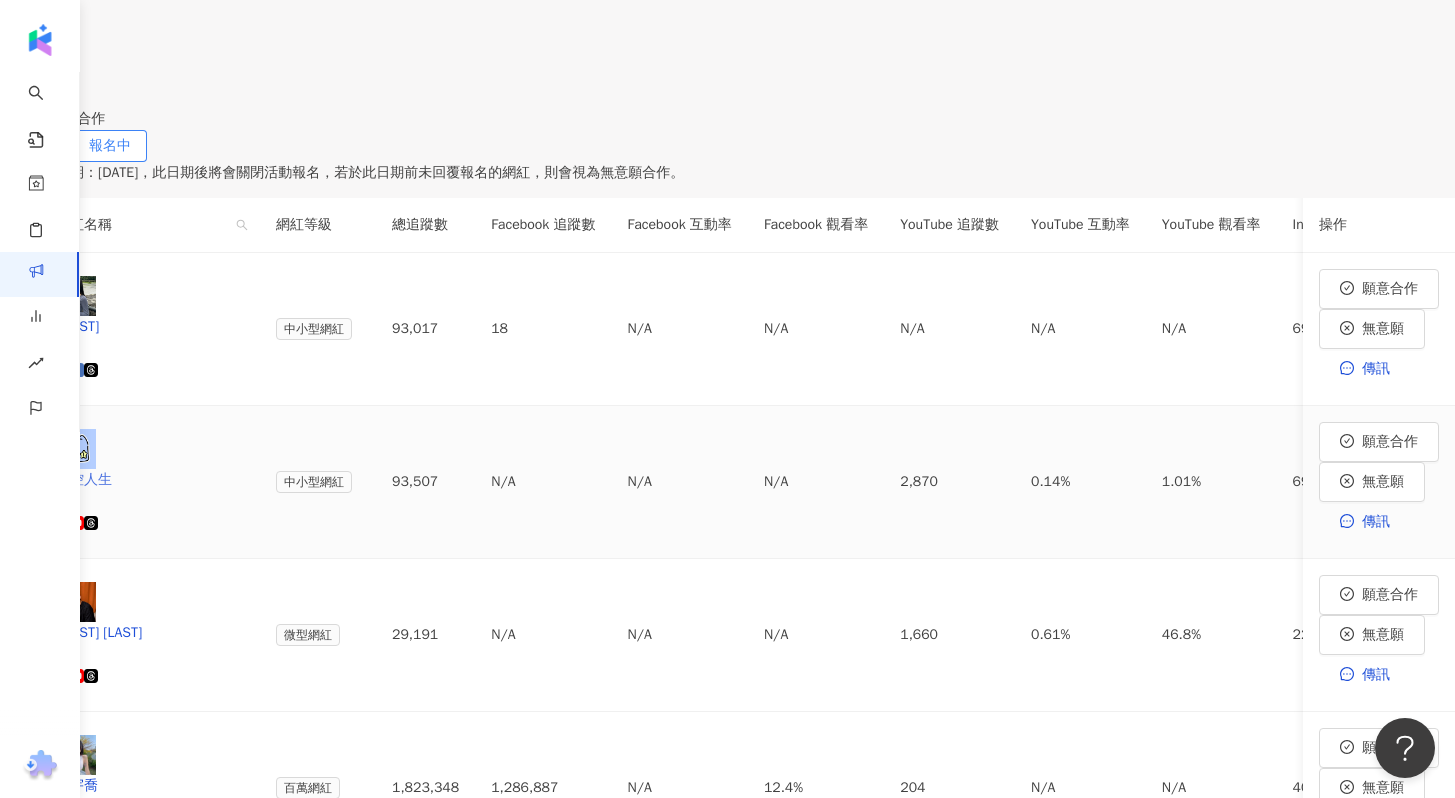 click on "失控人生" at bounding box center [150, 480] 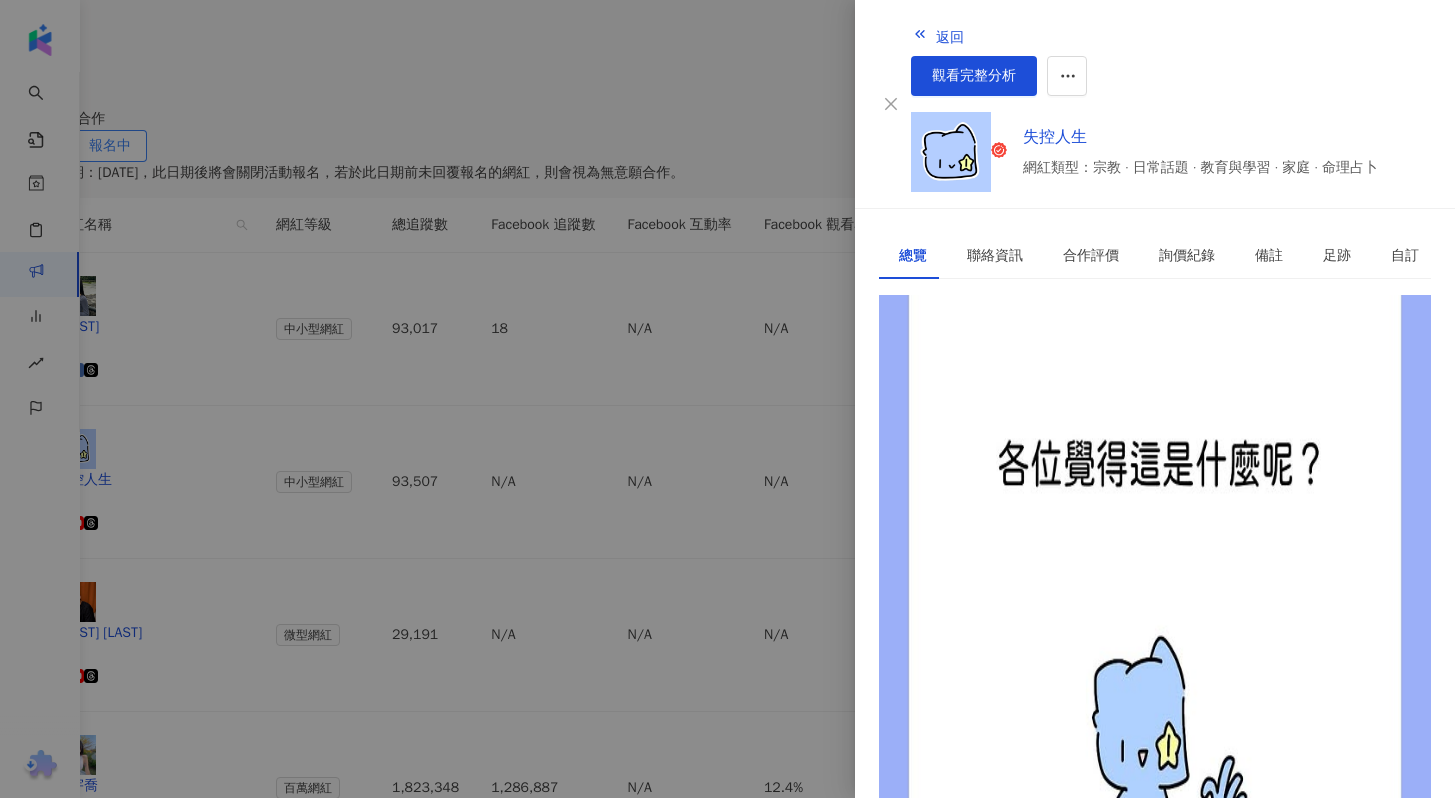 copy on "https://www.instagram.com/cancer_boy291/" 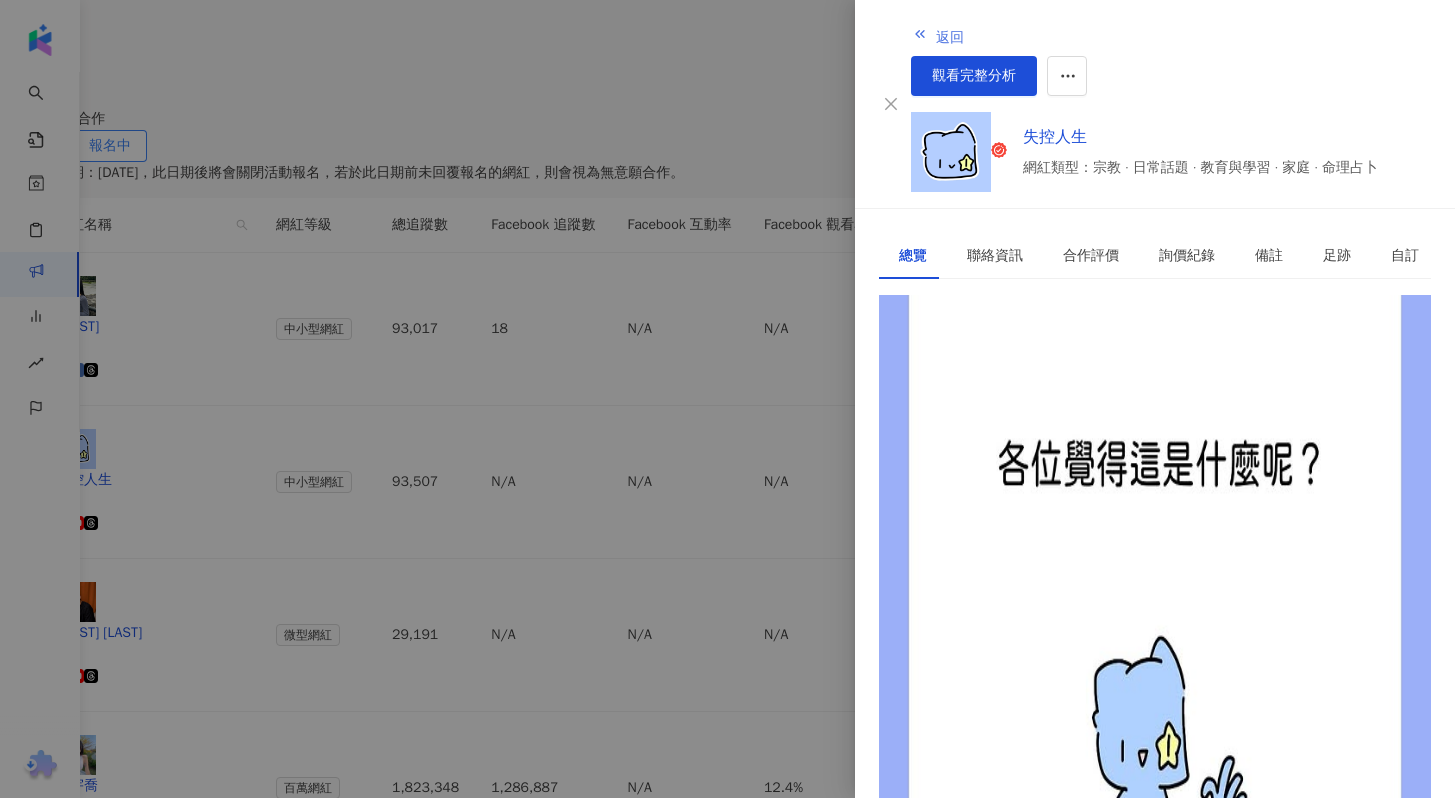 click on "返回" at bounding box center (938, 36) 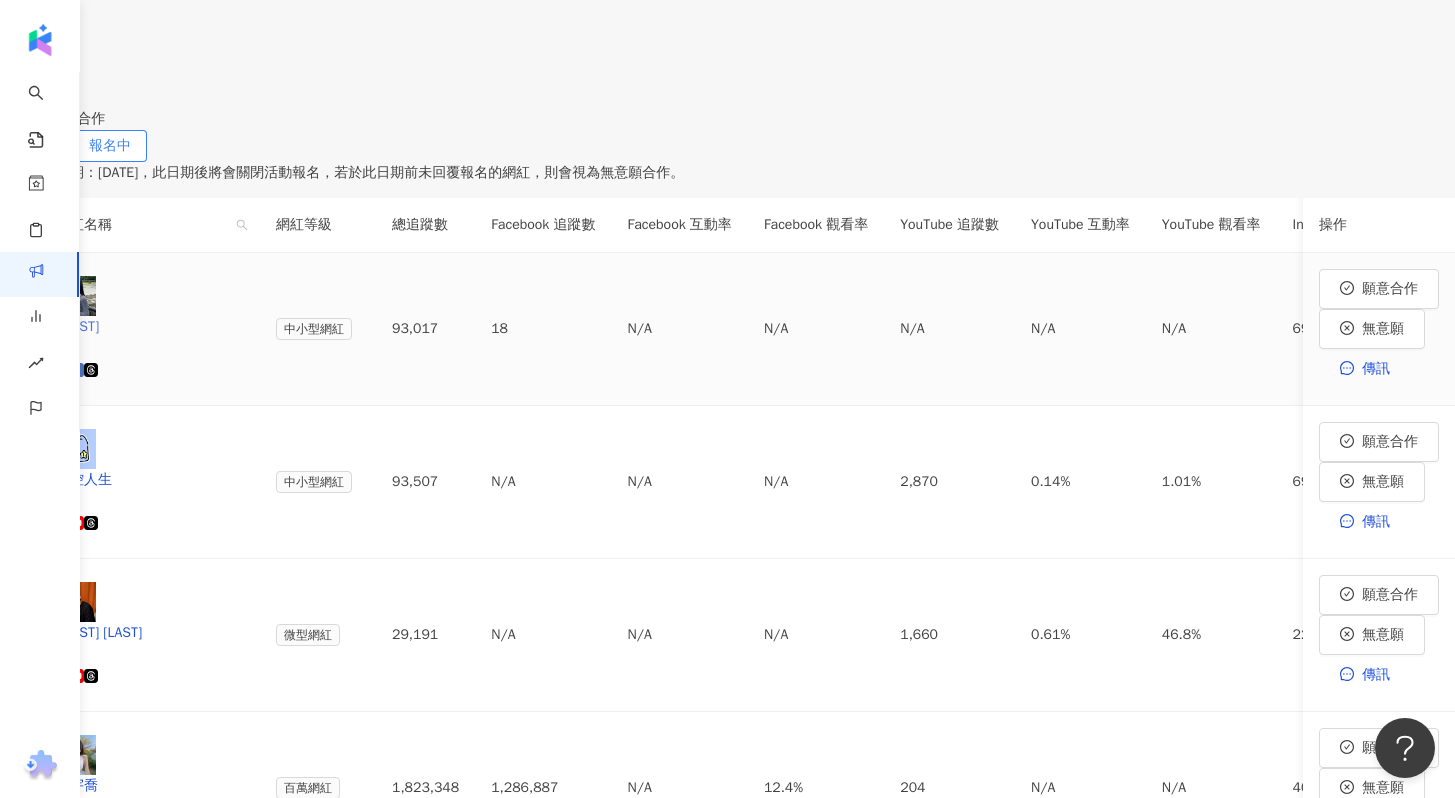 click on "[FIRST]" at bounding box center [150, 327] 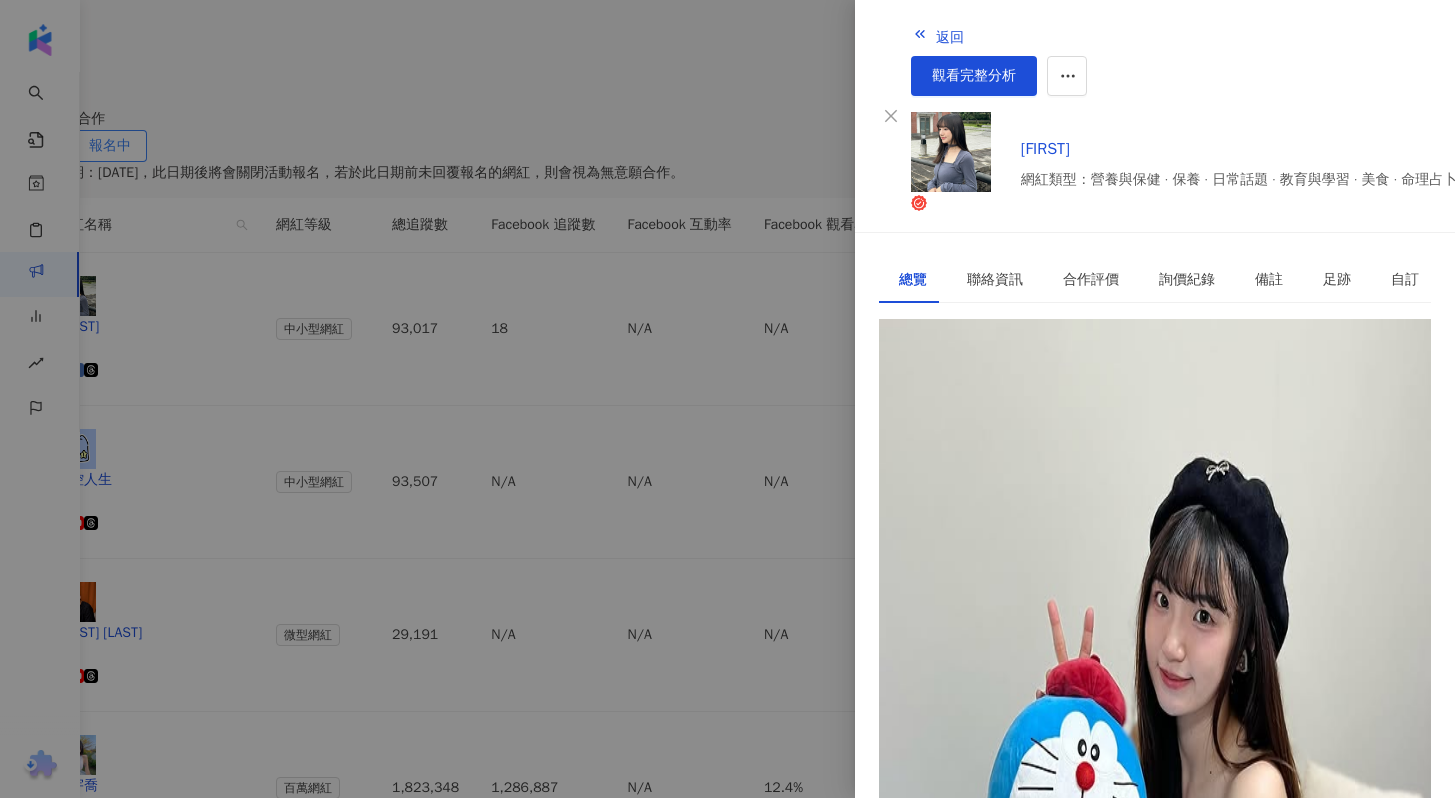 drag, startPoint x: 905, startPoint y: 344, endPoint x: 918, endPoint y: 342, distance: 13.152946 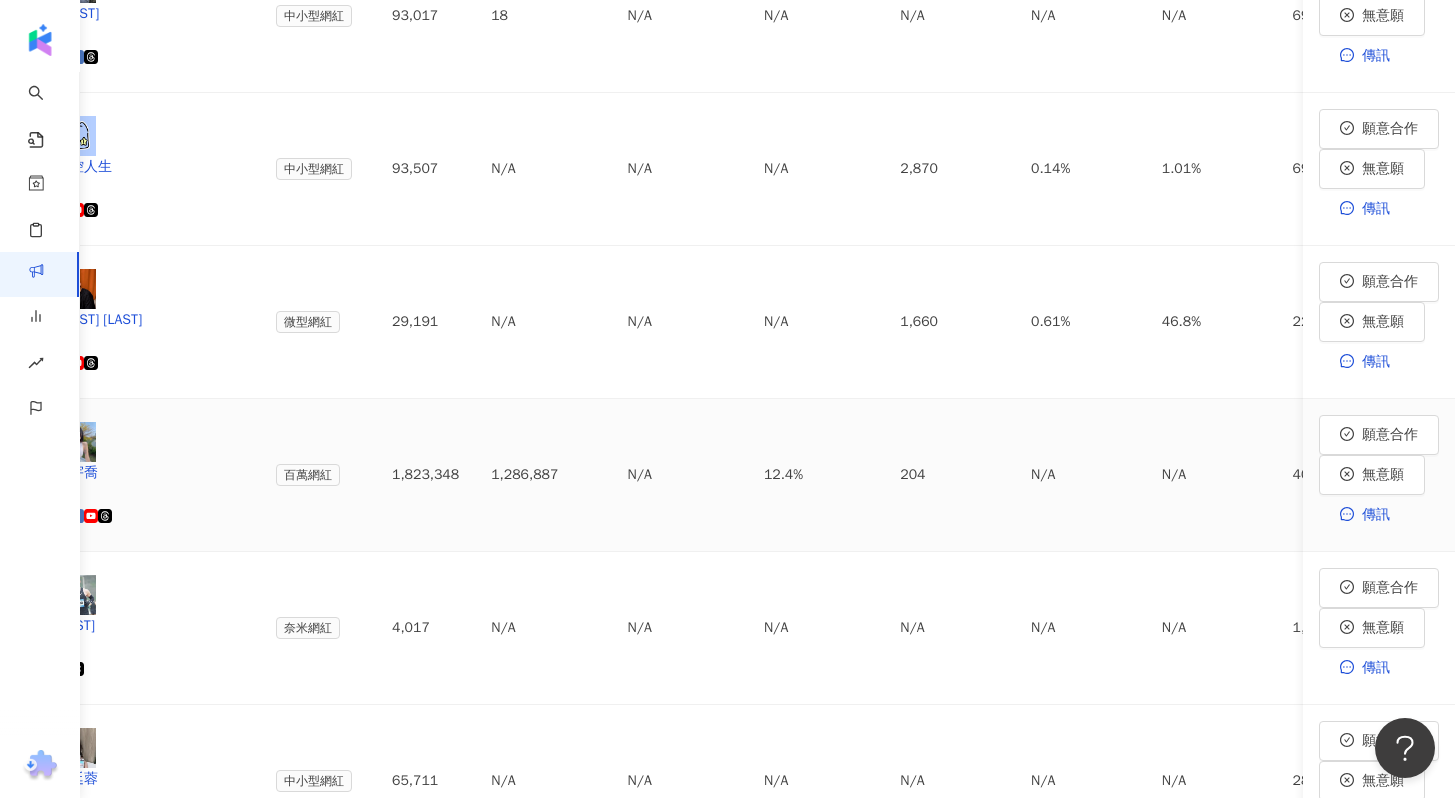 scroll, scrollTop: 1286, scrollLeft: 0, axis: vertical 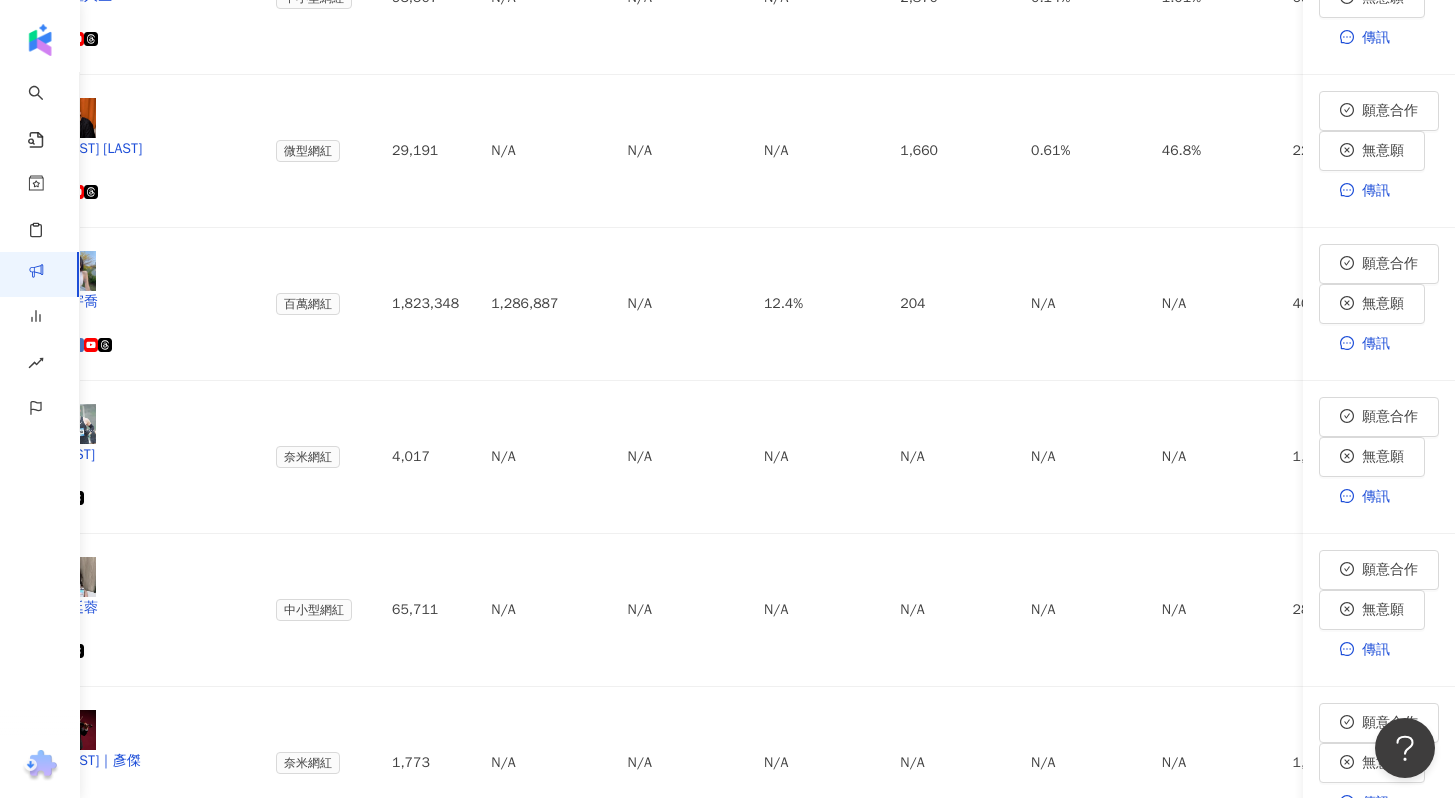 click on "2" at bounding box center [1399, 1331] 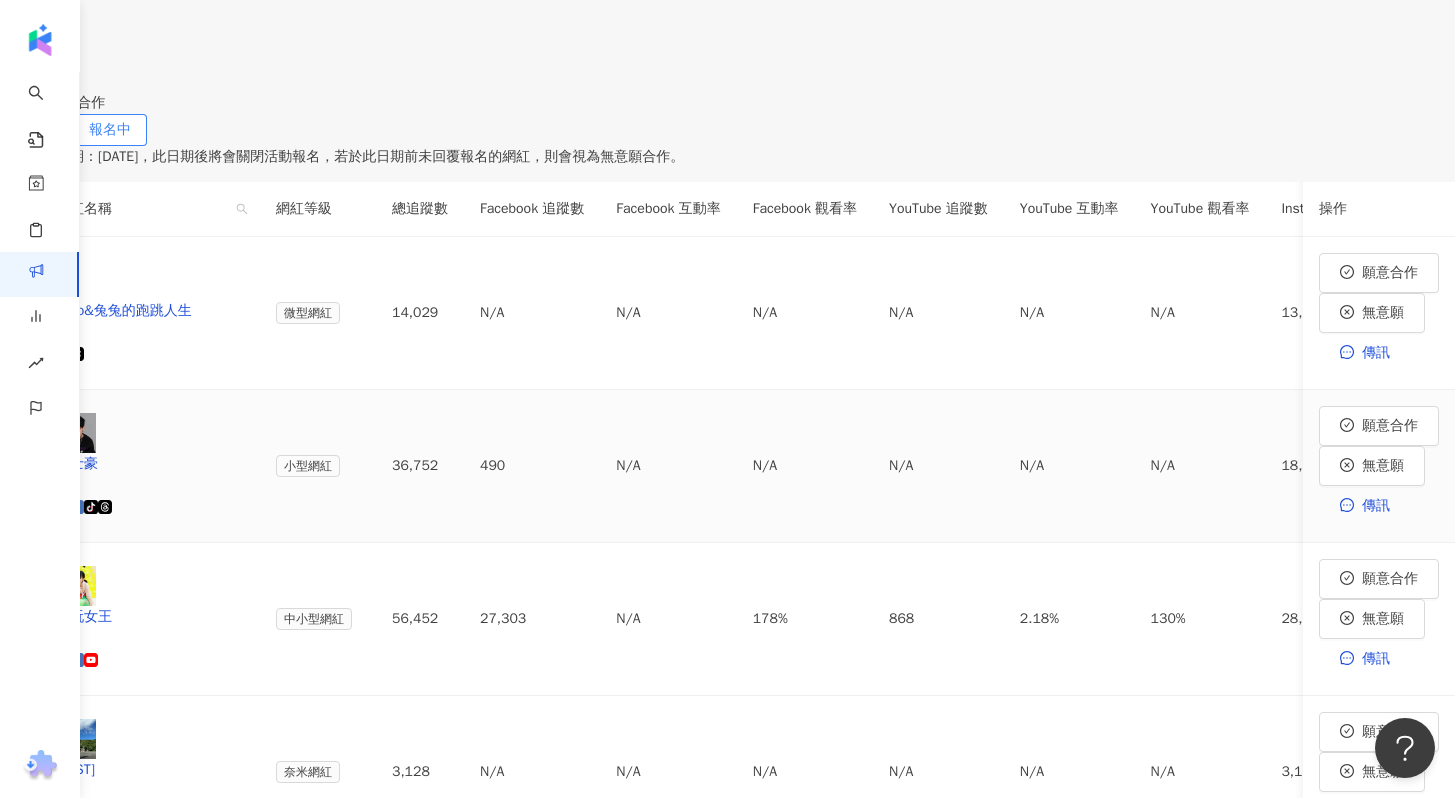 scroll, scrollTop: 948, scrollLeft: 0, axis: vertical 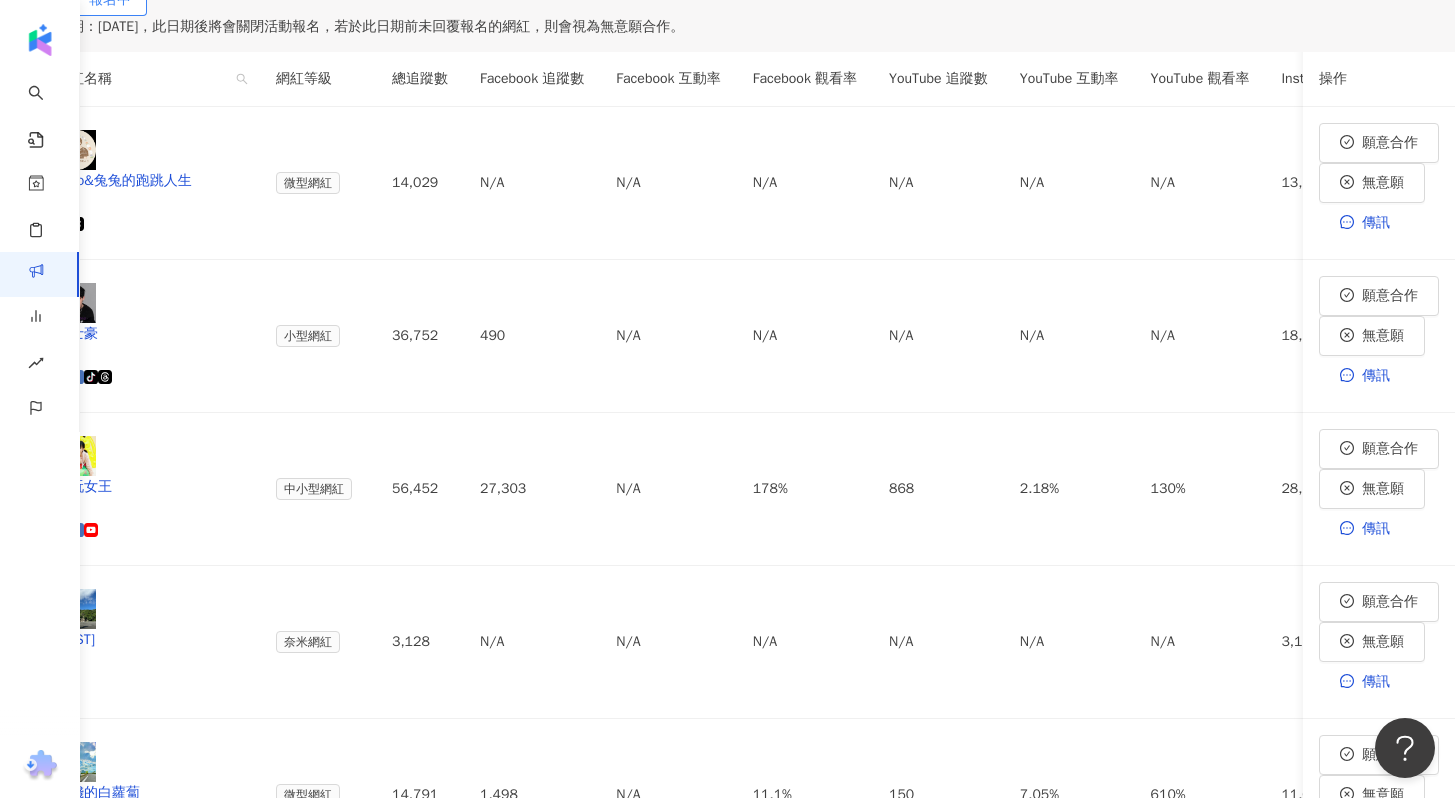 click on "1" at bounding box center [1359, 904] 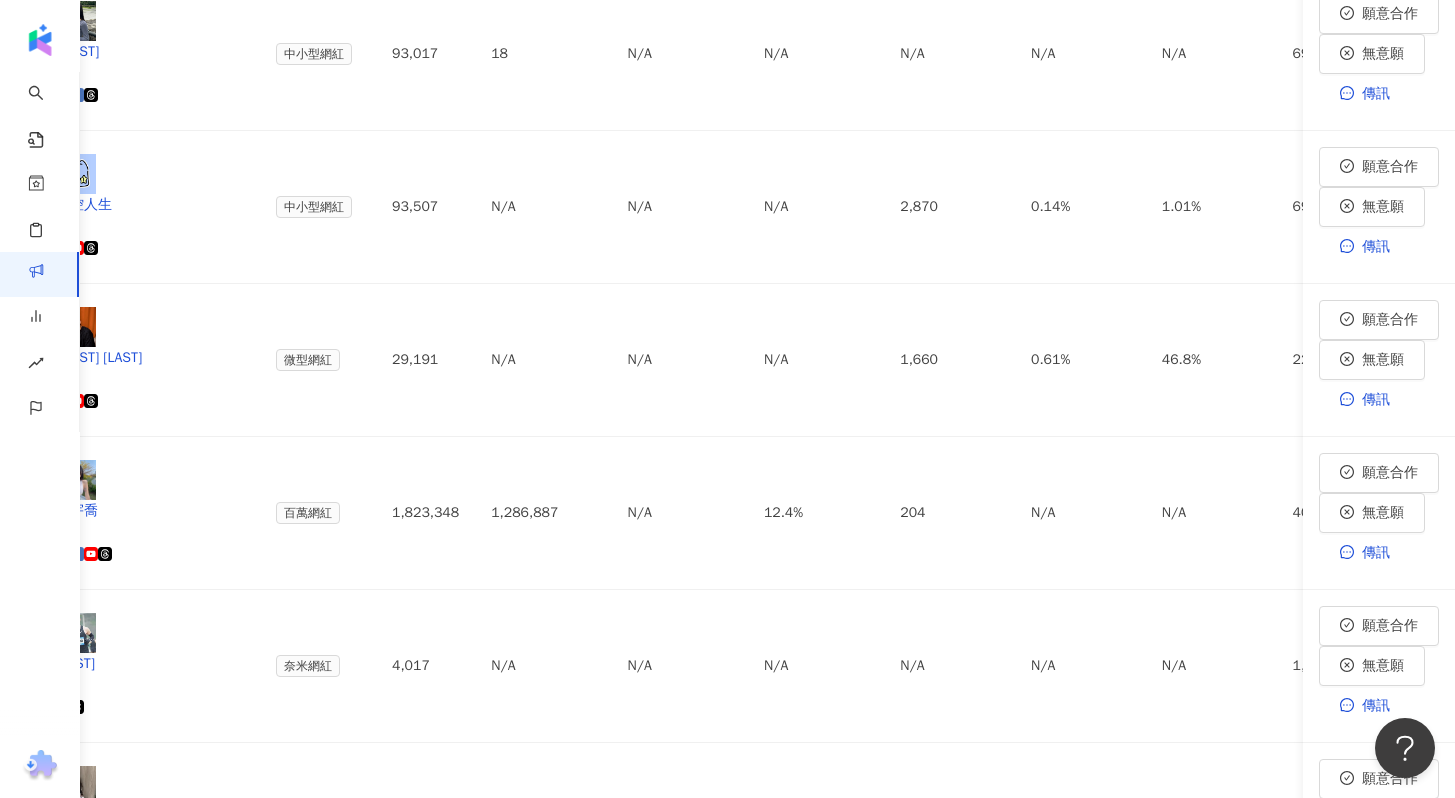 scroll, scrollTop: 829, scrollLeft: 0, axis: vertical 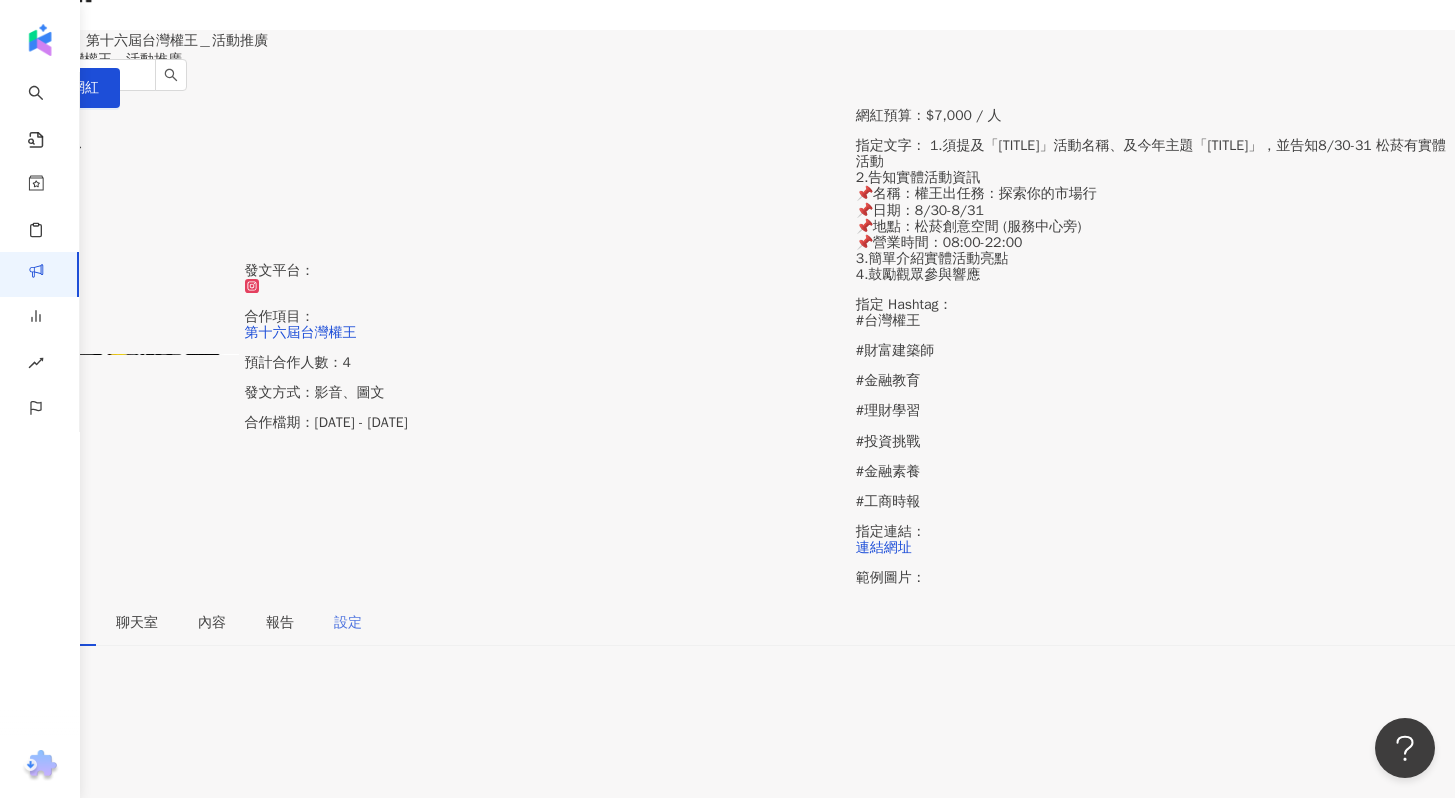 click on "設定" at bounding box center [348, 623] 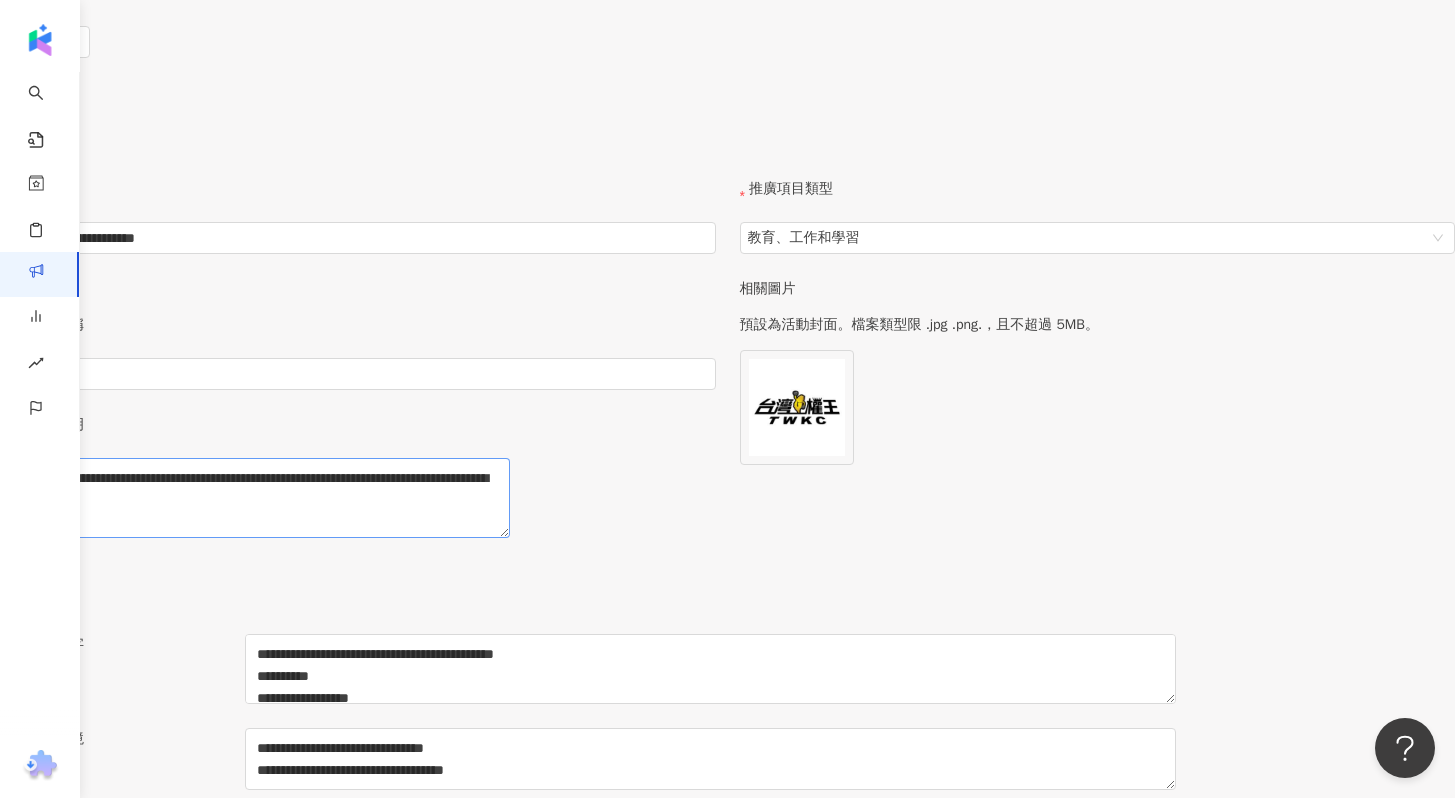 scroll, scrollTop: 3138, scrollLeft: 0, axis: vertical 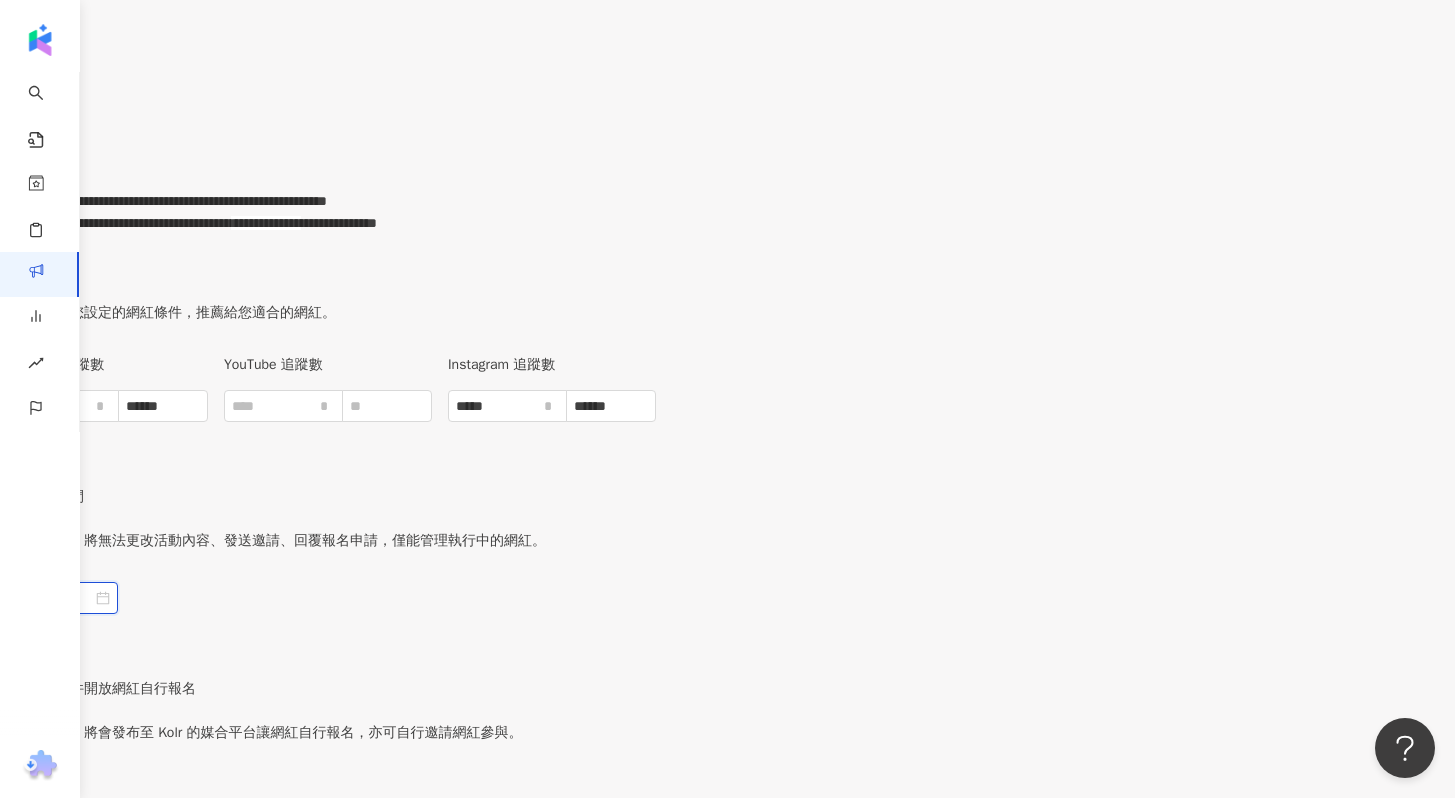 click on "**********" at bounding box center [50, 598] 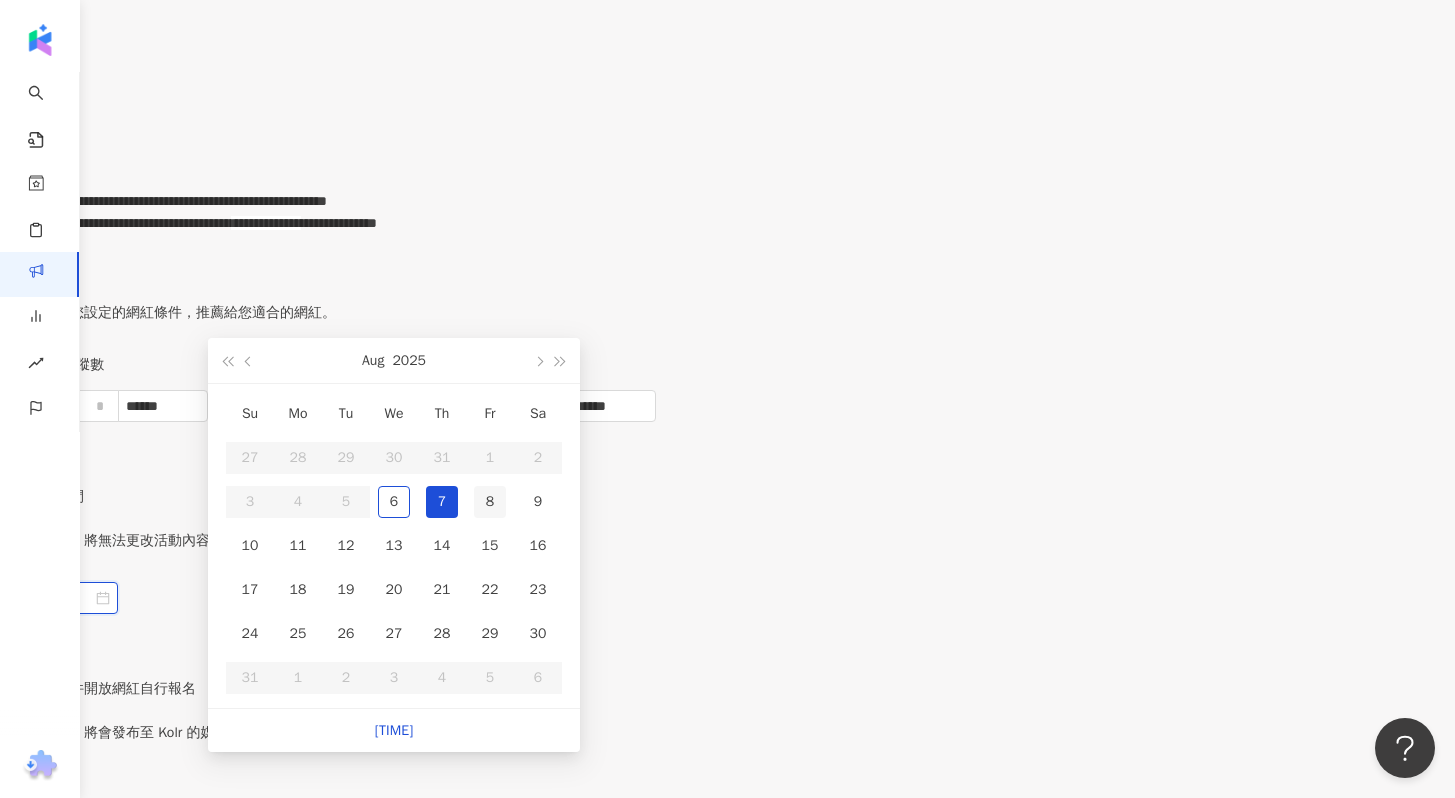 type on "**********" 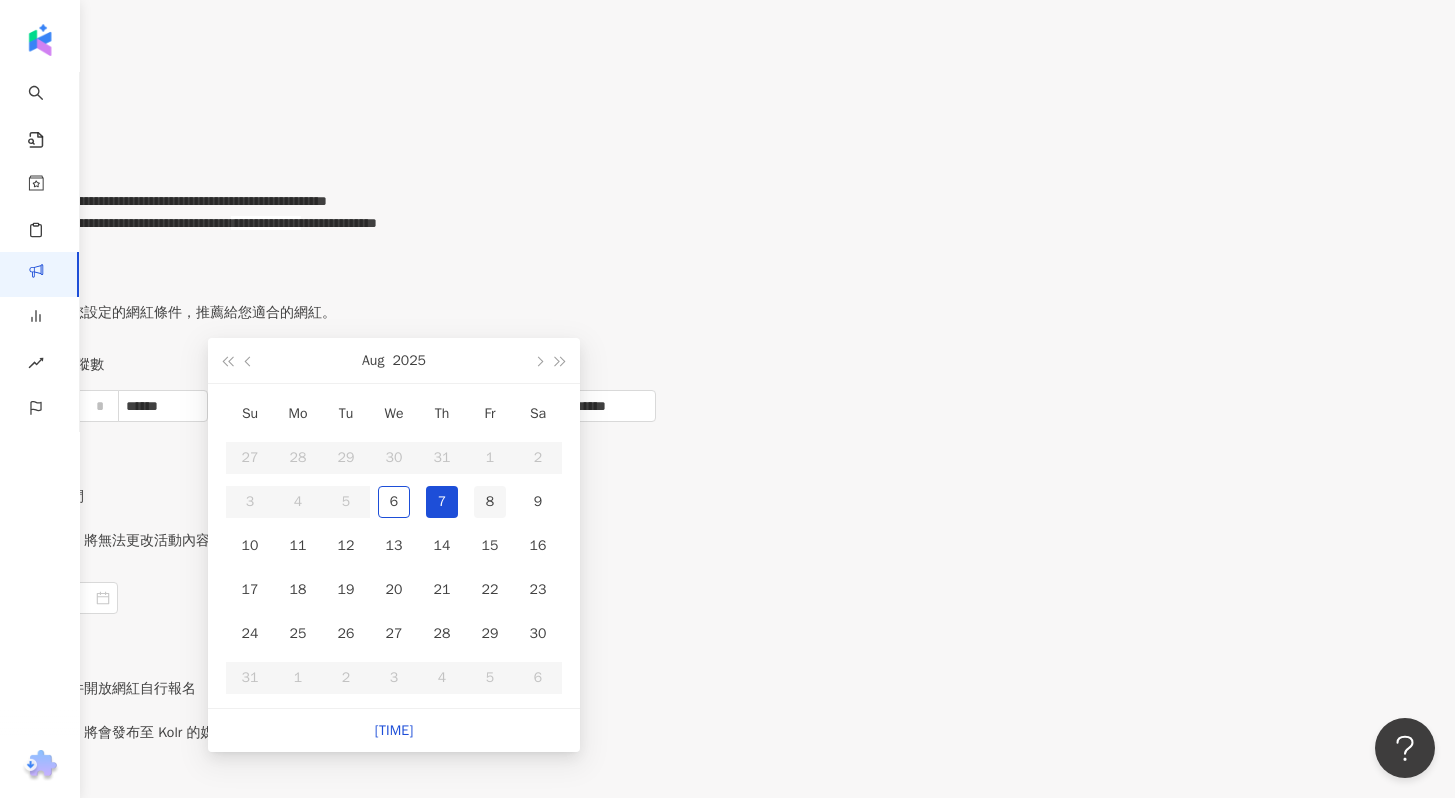 click on "8" at bounding box center [490, 502] 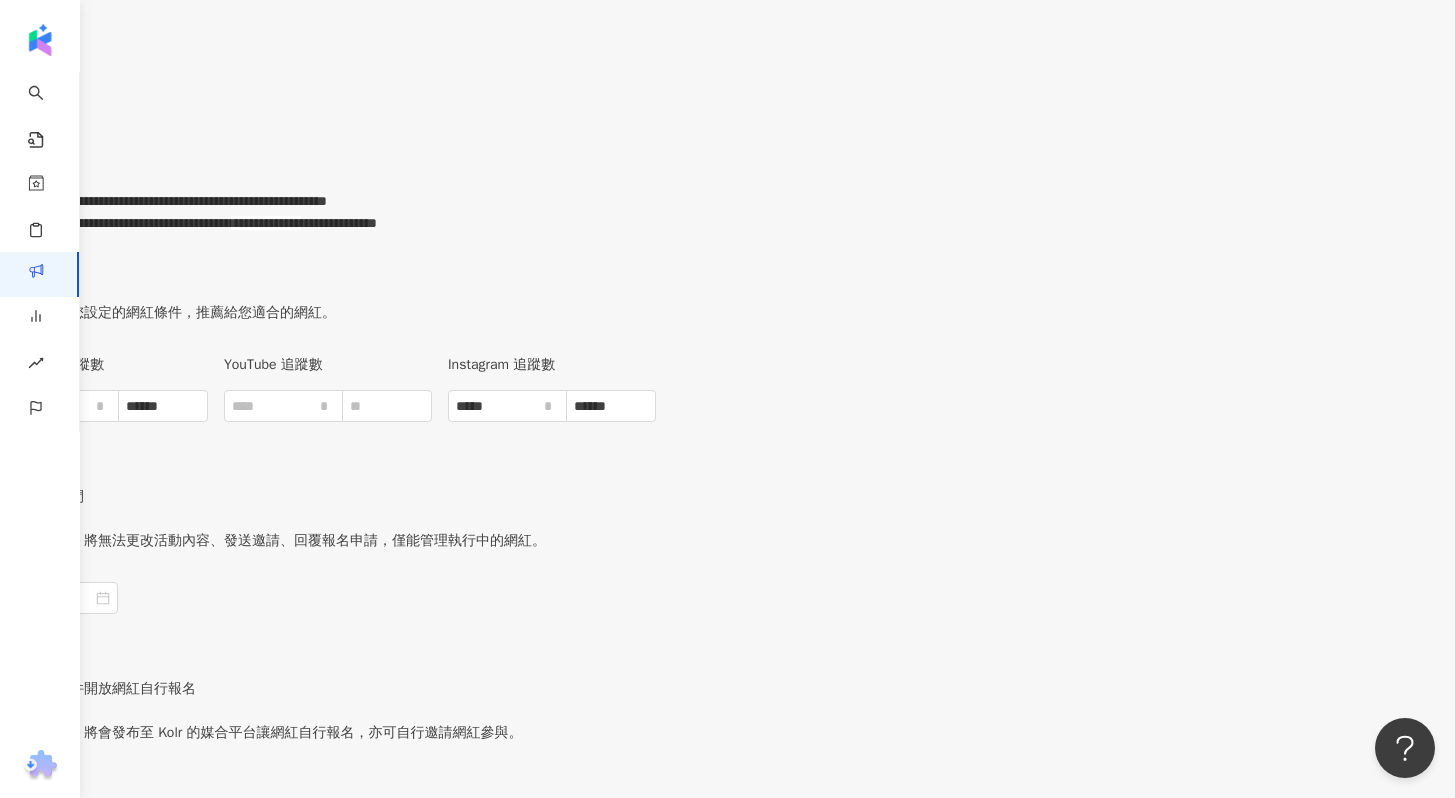 click on "儲存變更" at bounding box center [261, 851] 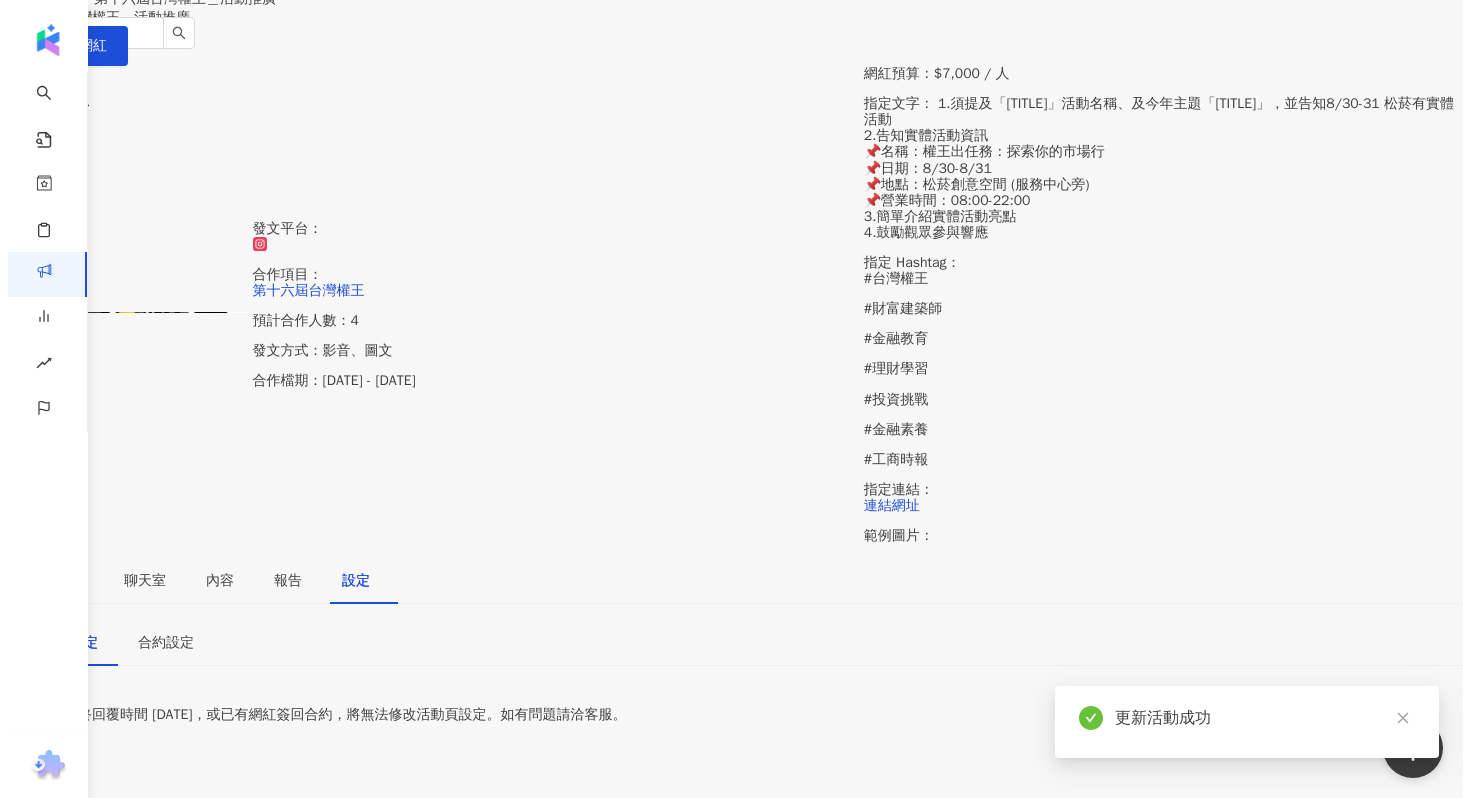scroll, scrollTop: 3138, scrollLeft: 0, axis: vertical 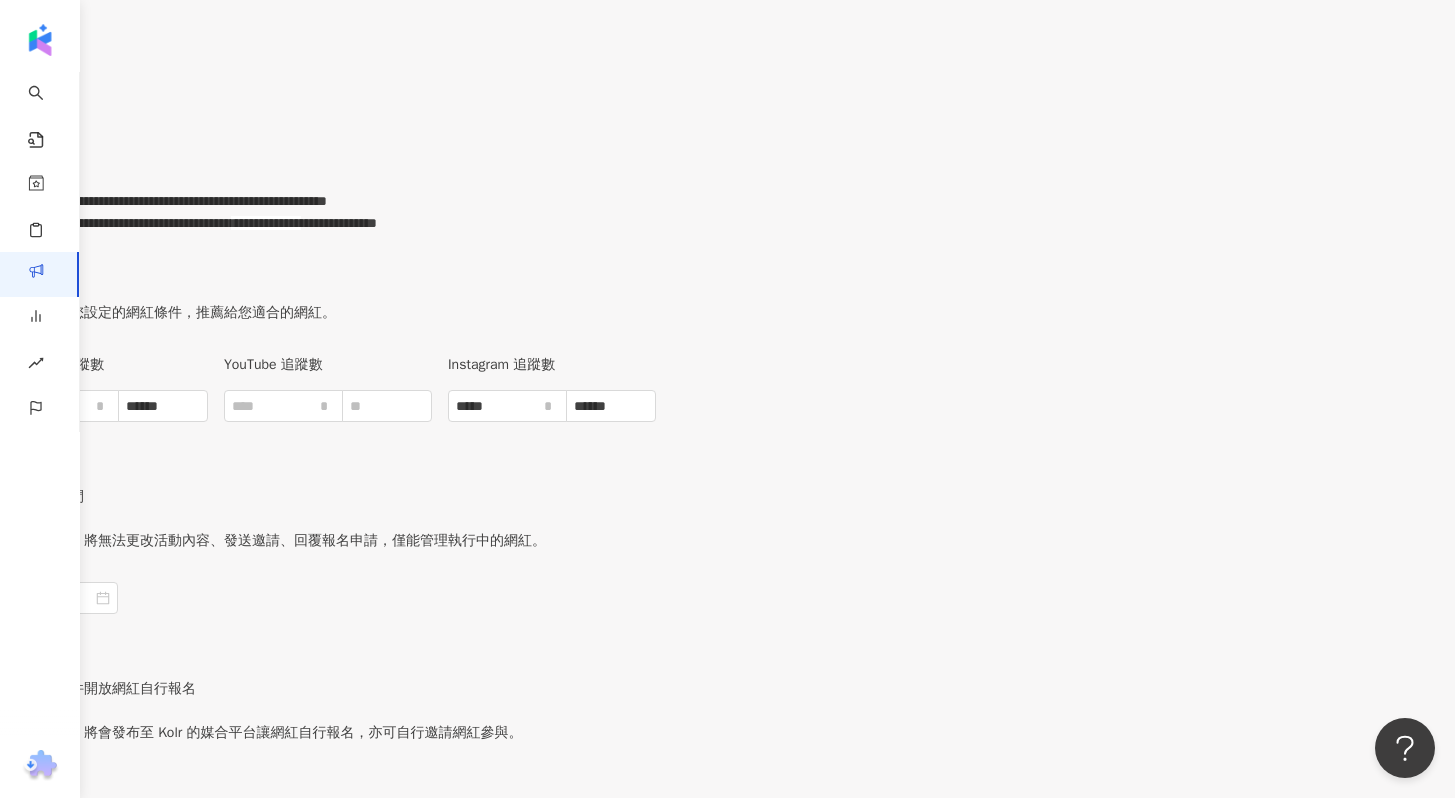 click 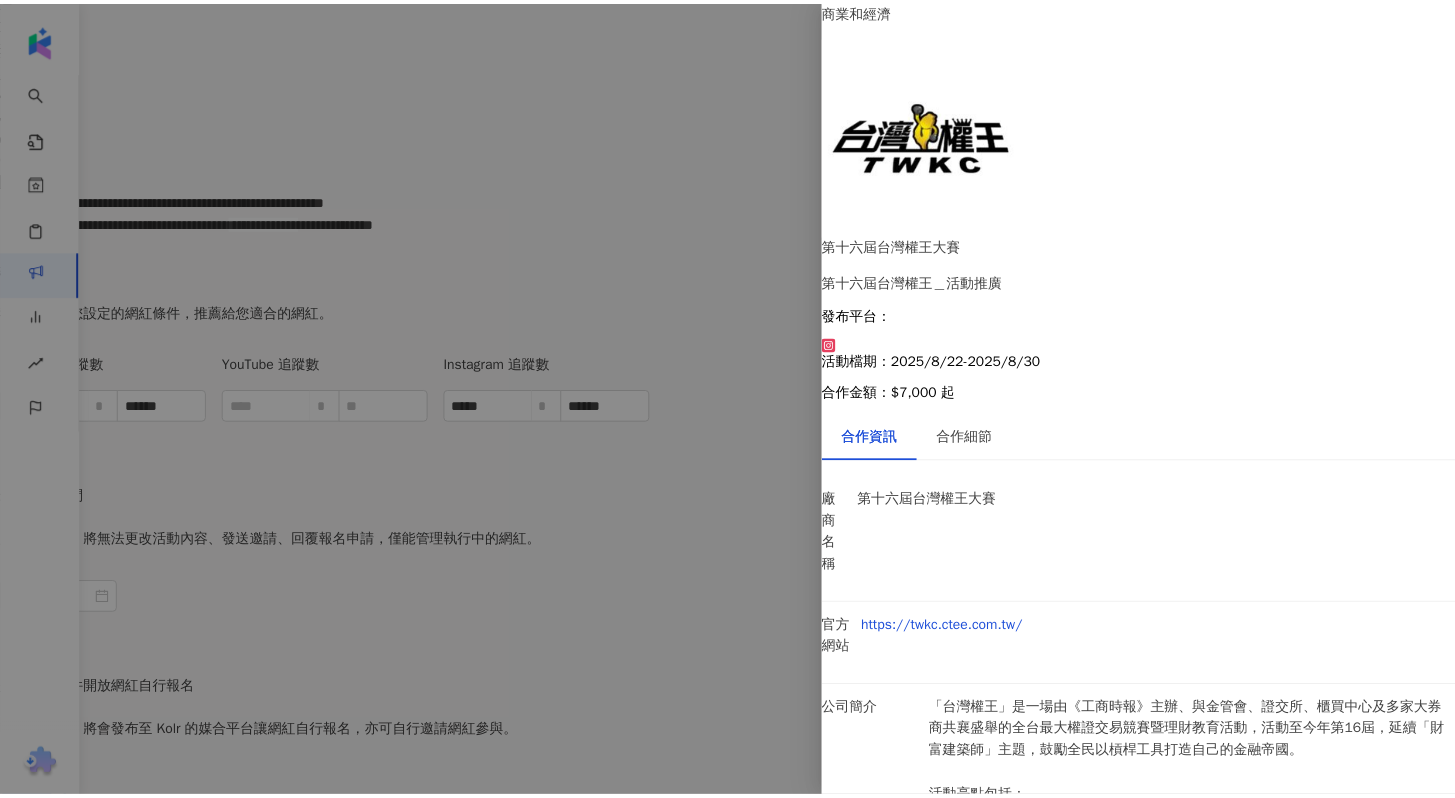 scroll, scrollTop: 0, scrollLeft: 0, axis: both 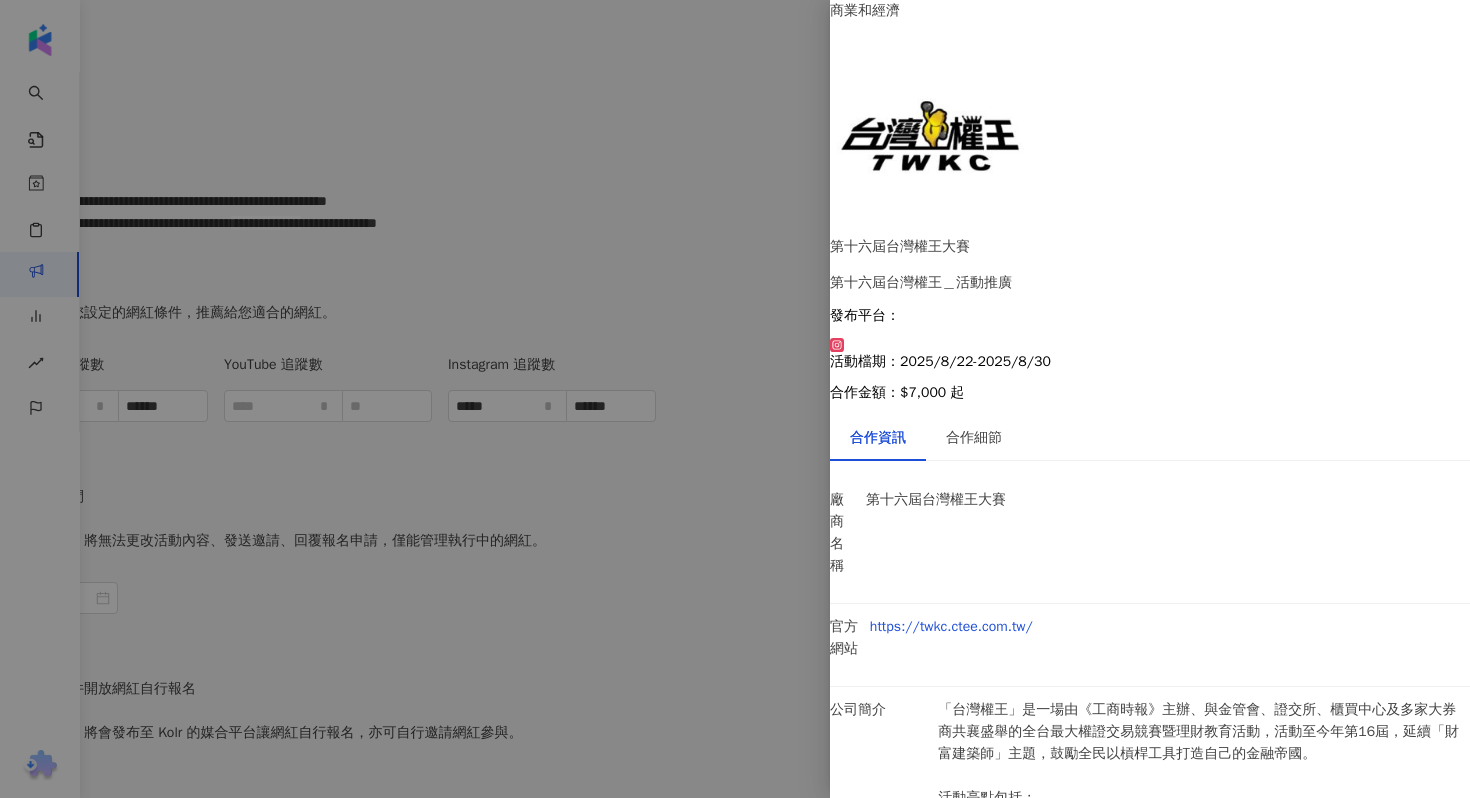 click at bounding box center [735, 399] 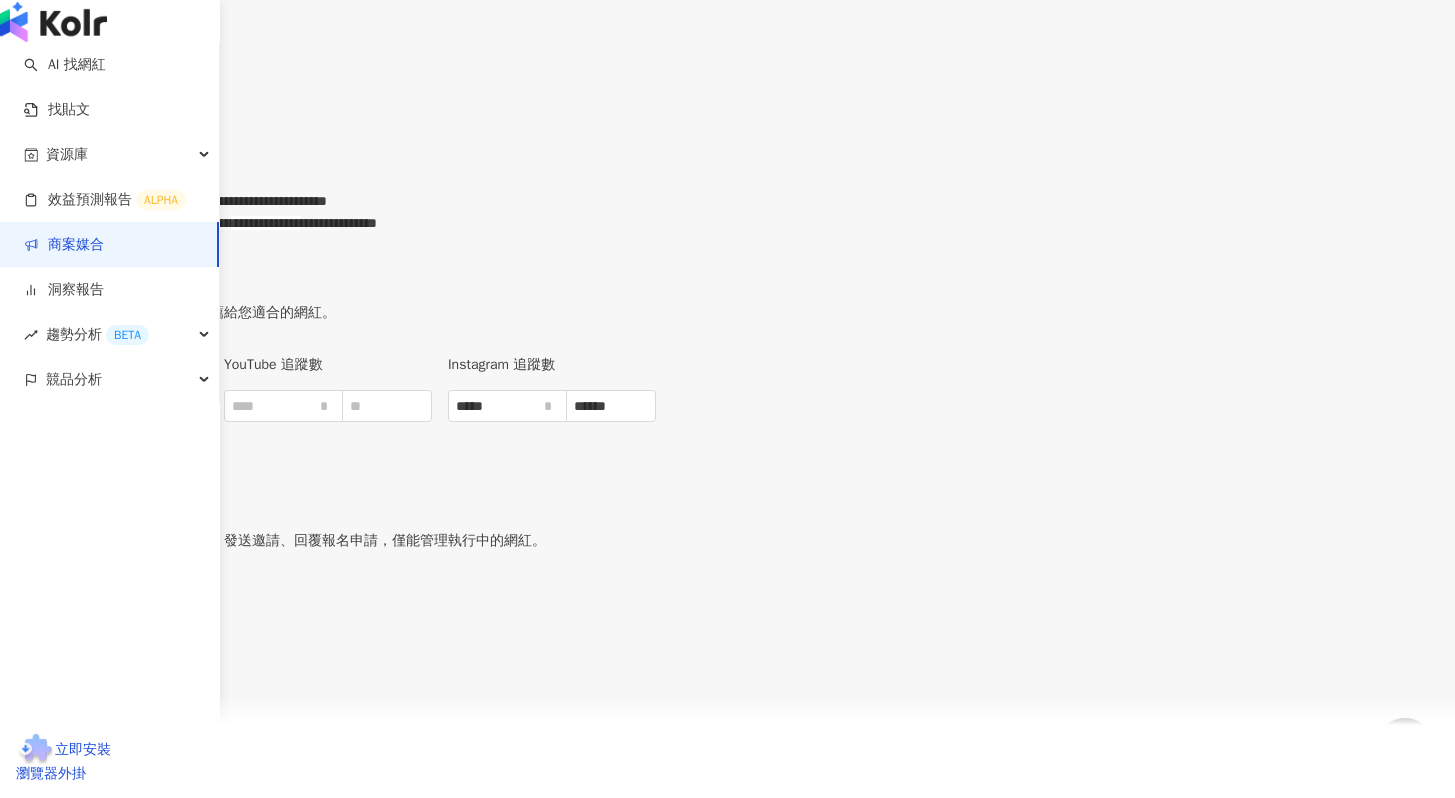 click on "商案媒合" at bounding box center (64, 245) 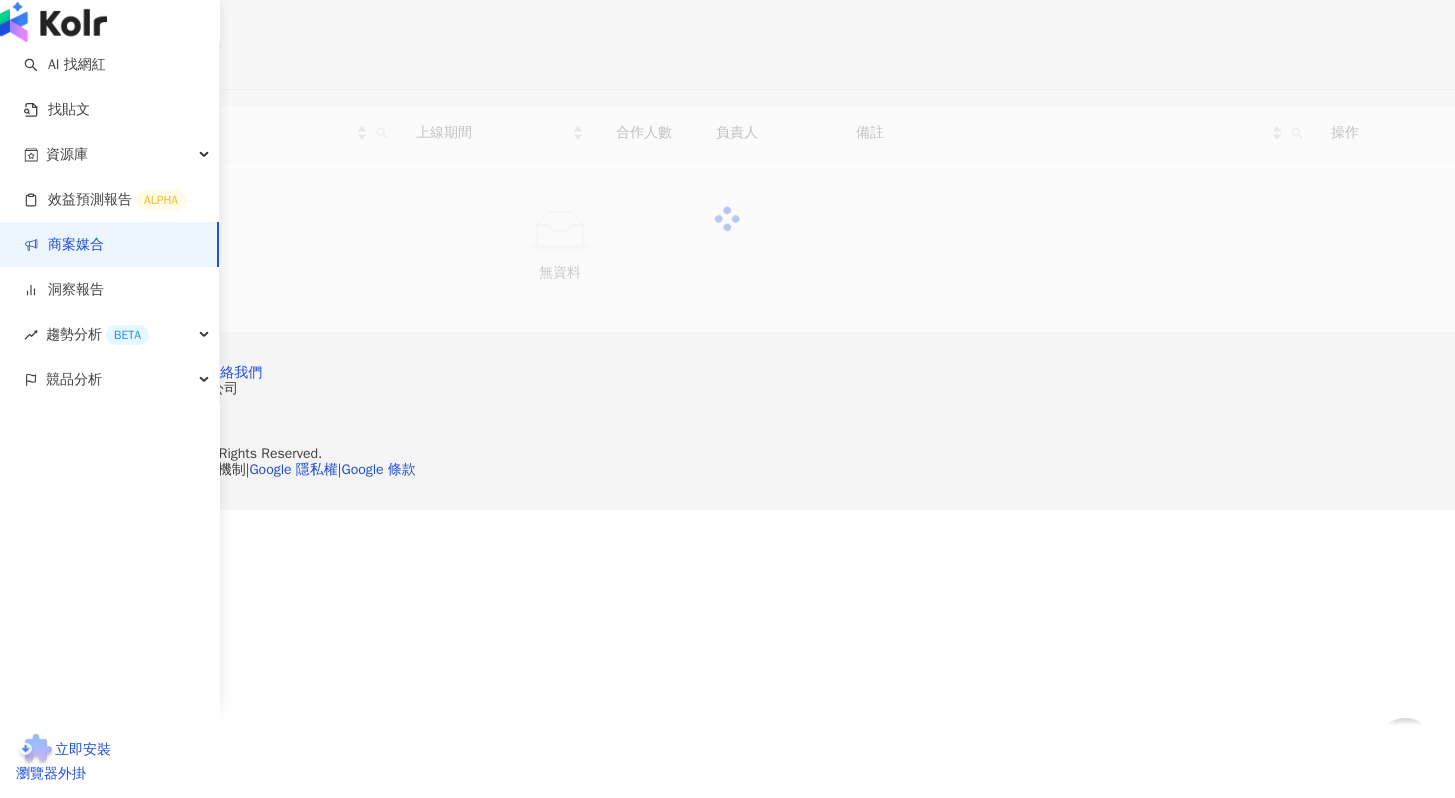 scroll, scrollTop: 0, scrollLeft: 0, axis: both 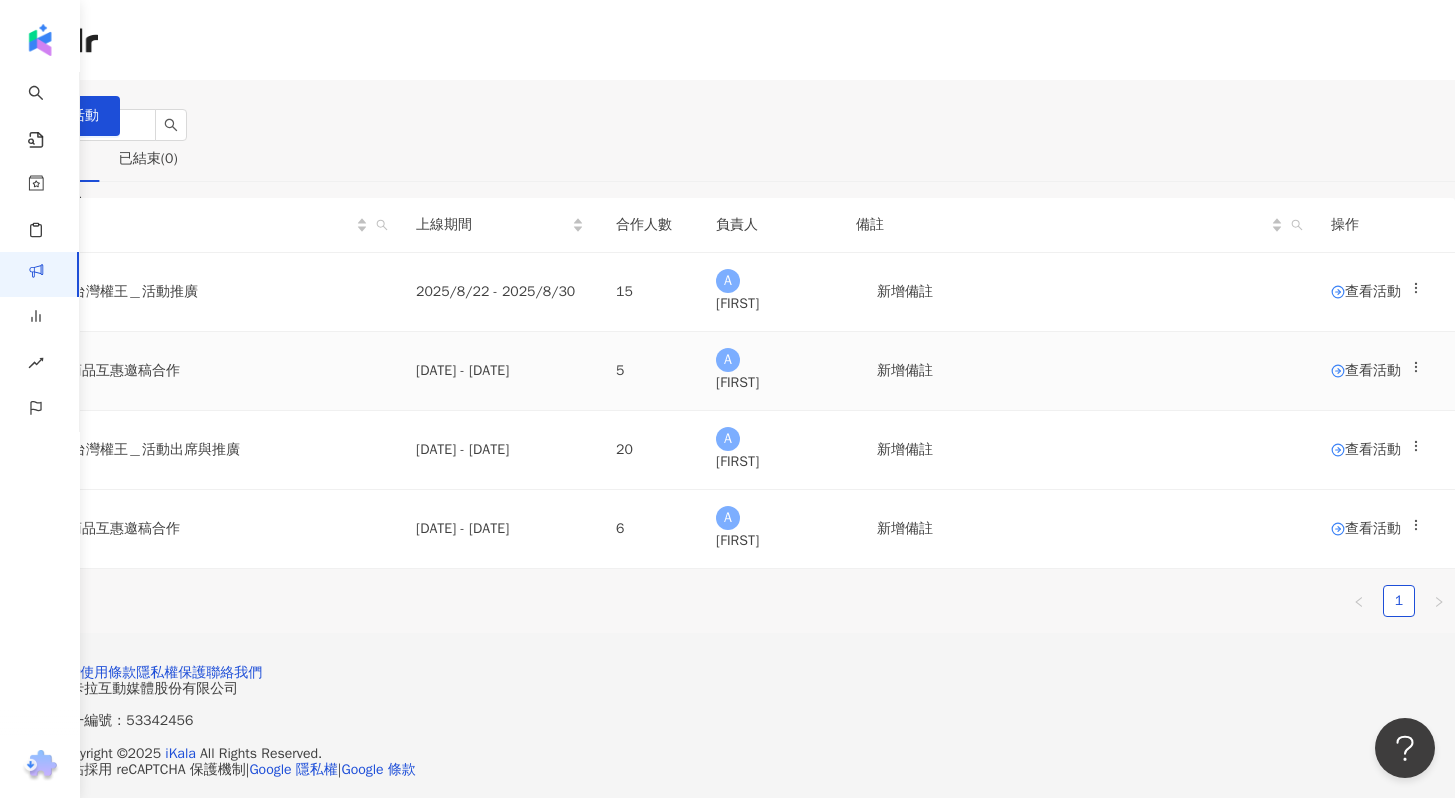 click on "查看活動" at bounding box center (1366, 371) 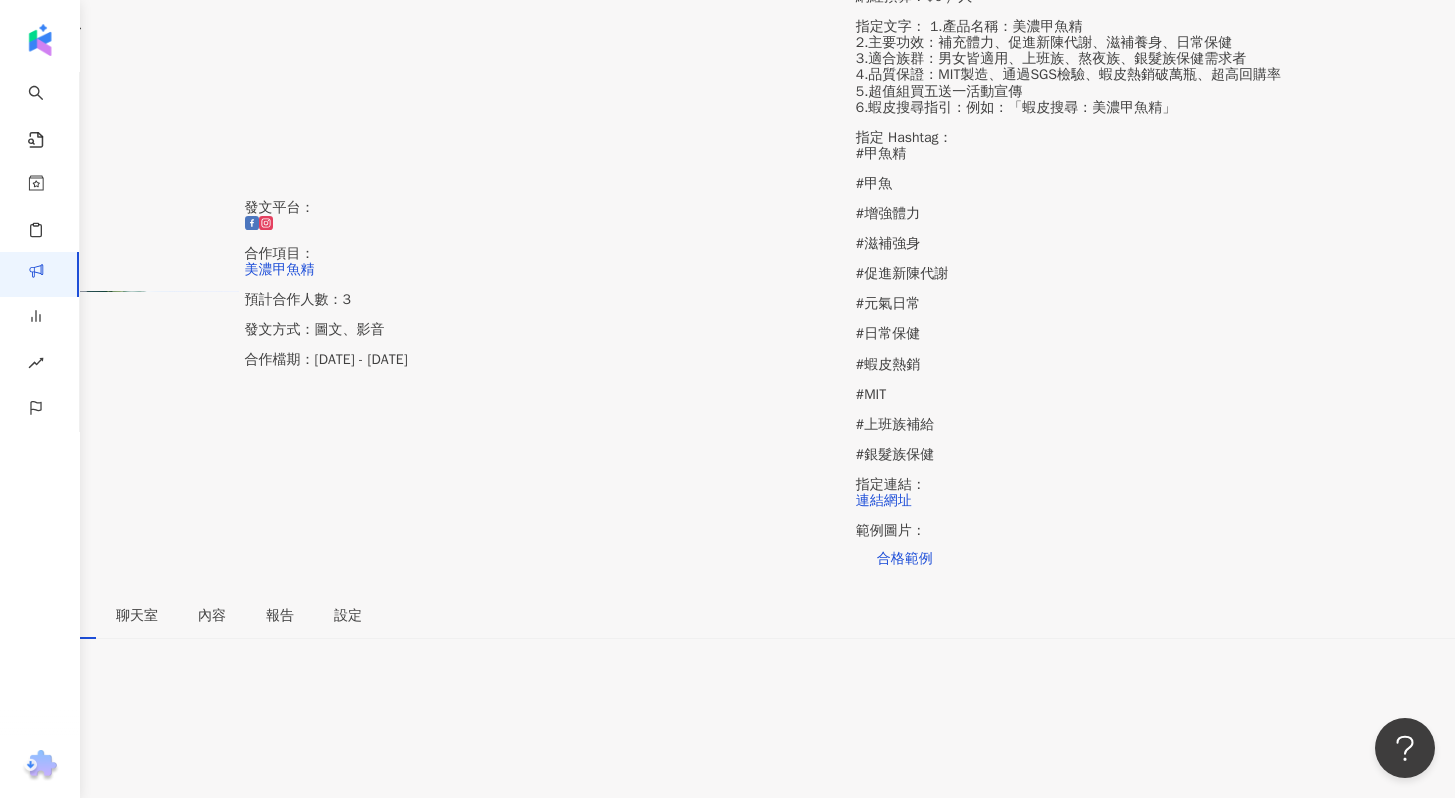 scroll, scrollTop: 611, scrollLeft: 0, axis: vertical 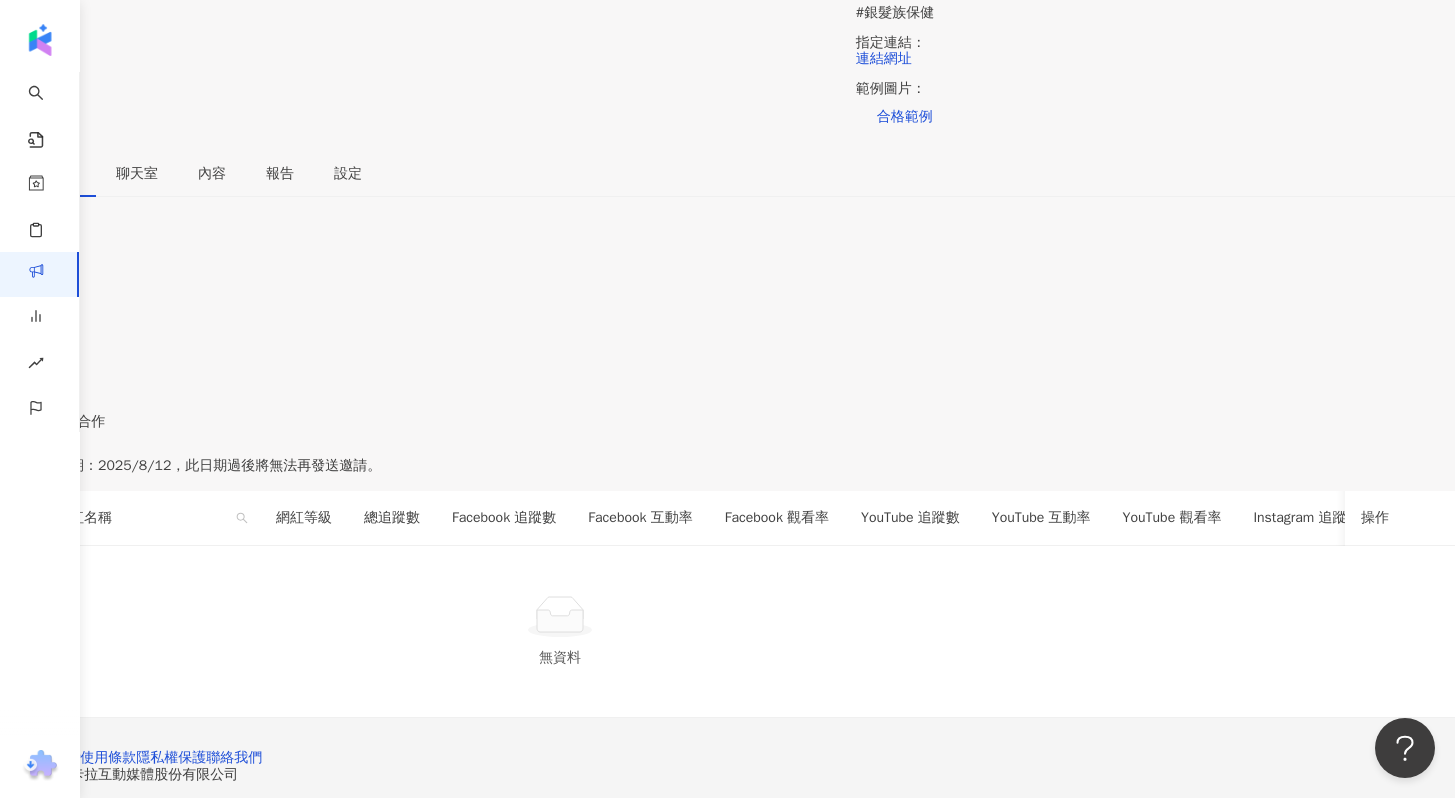 click on "確認中" at bounding box center (727, 290) 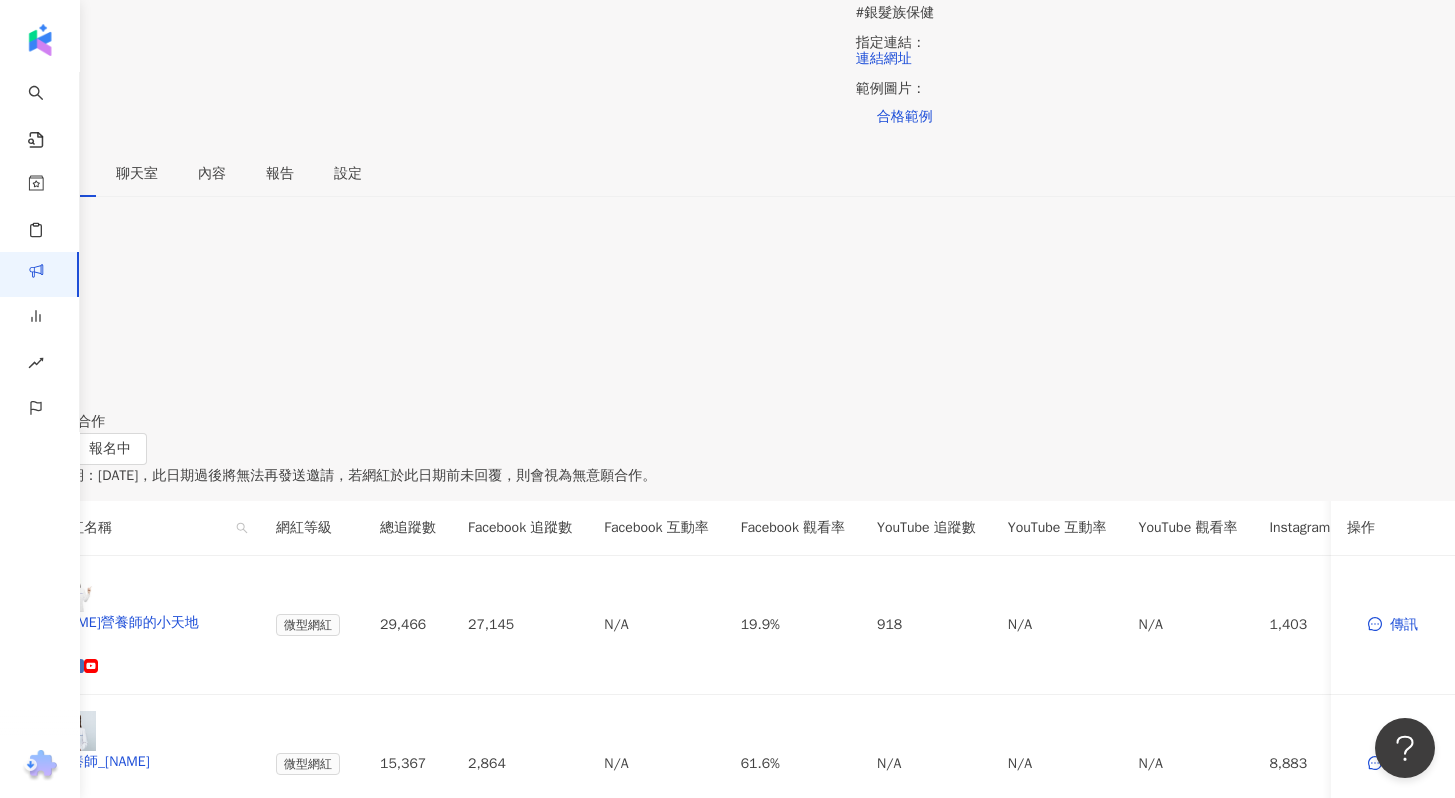 click on "無意願/取消合作" at bounding box center (727, 422) 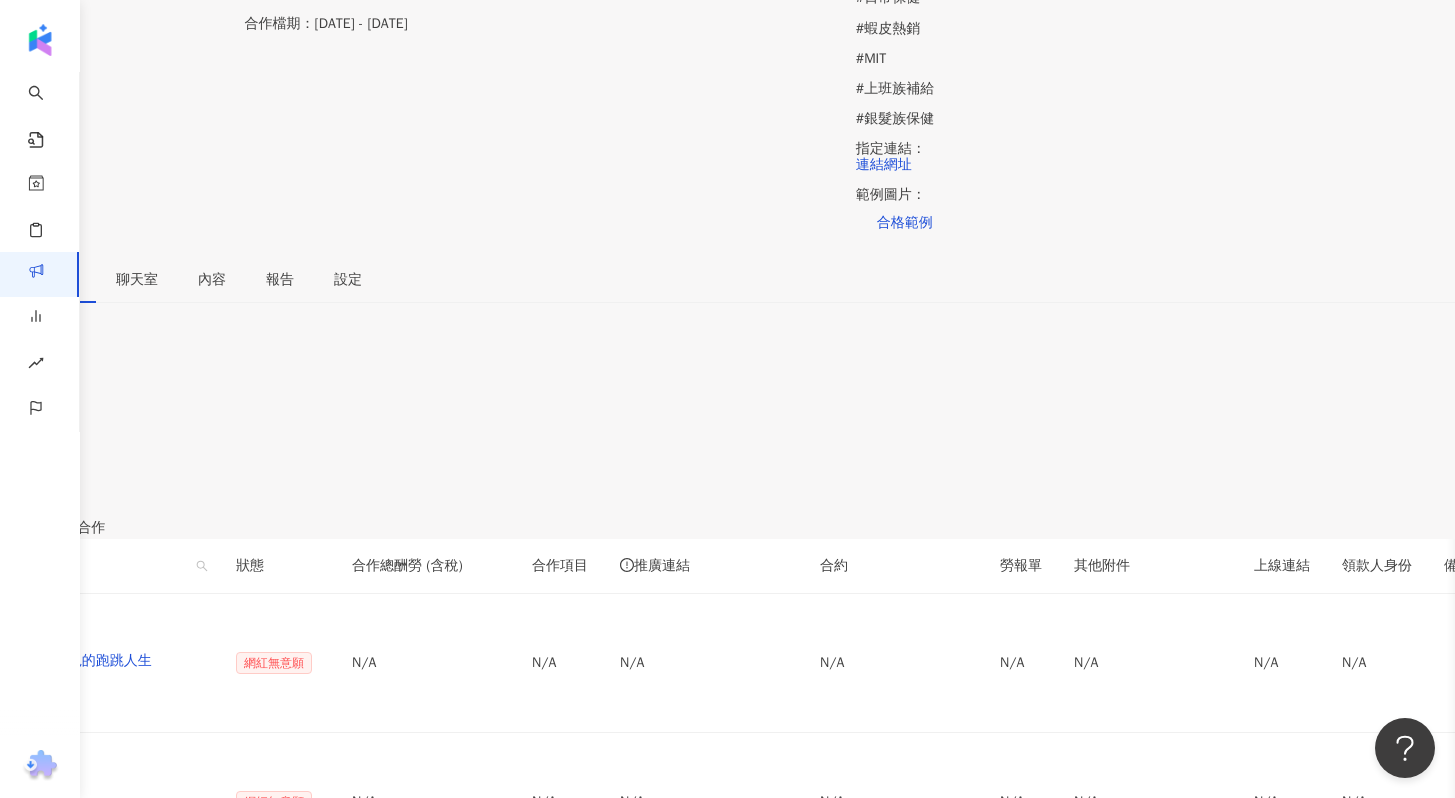 scroll, scrollTop: 191, scrollLeft: 0, axis: vertical 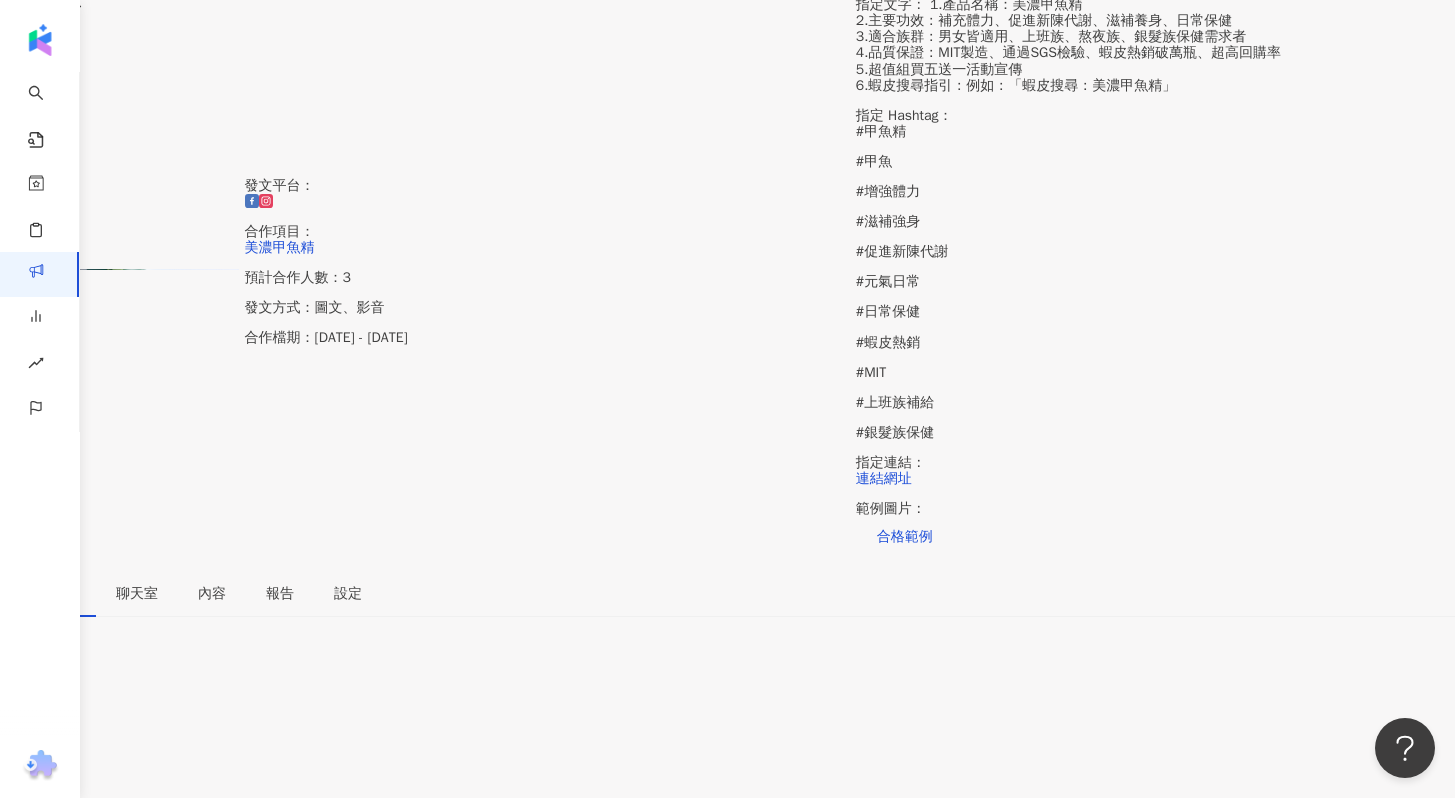 click on "聊天室" at bounding box center (137, 594) 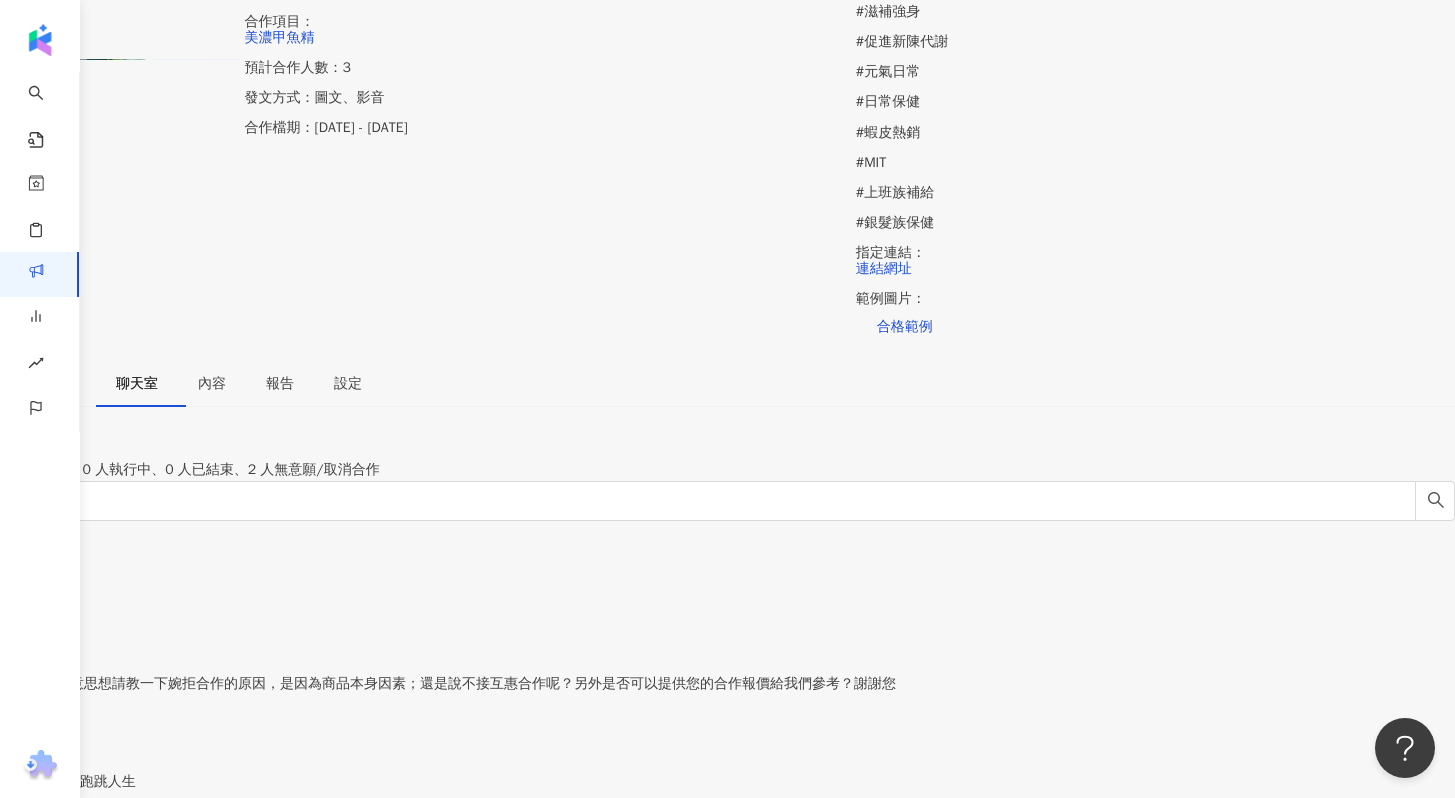 scroll, scrollTop: 402, scrollLeft: 0, axis: vertical 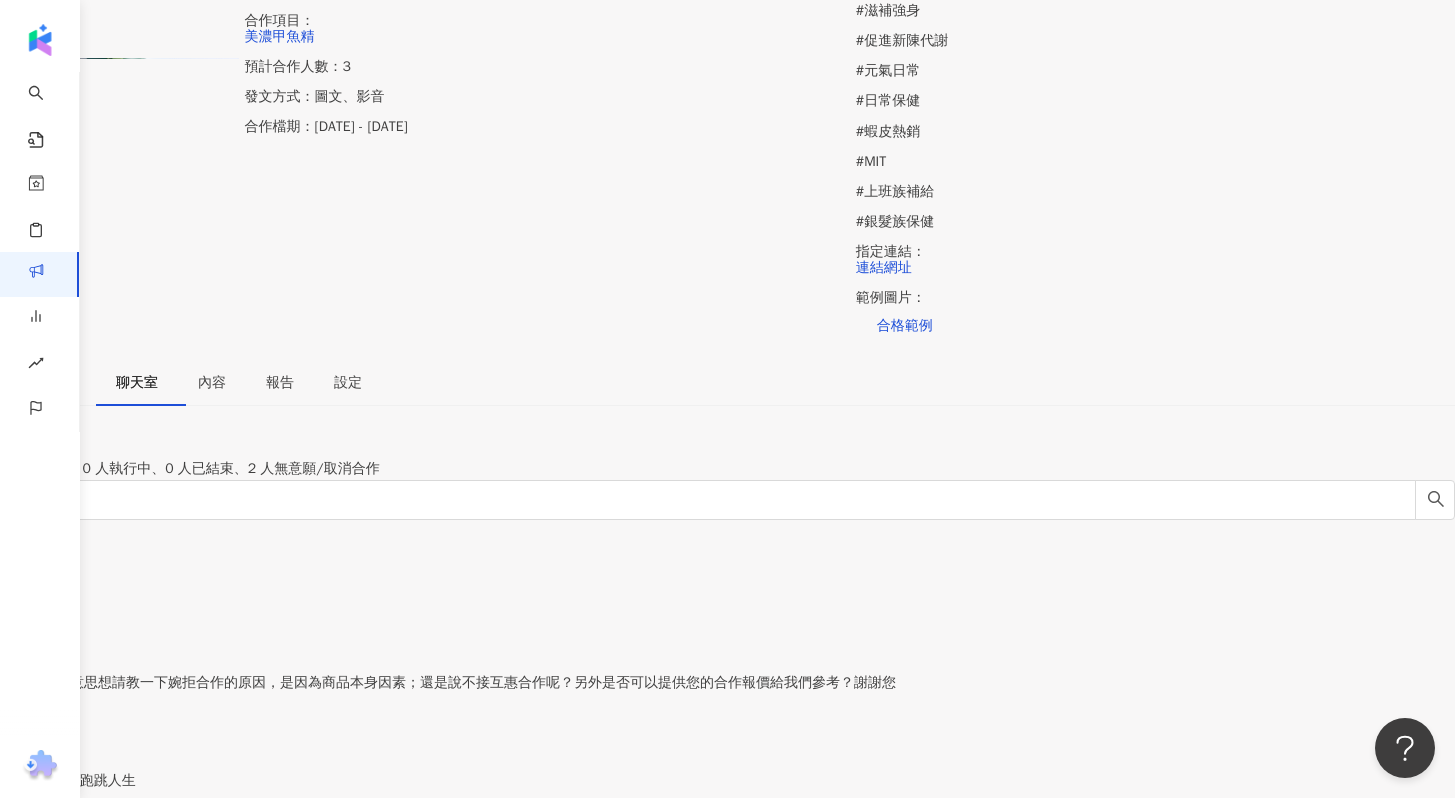 click on "Roro&兔兔的跑跳人生" at bounding box center (727, 781) 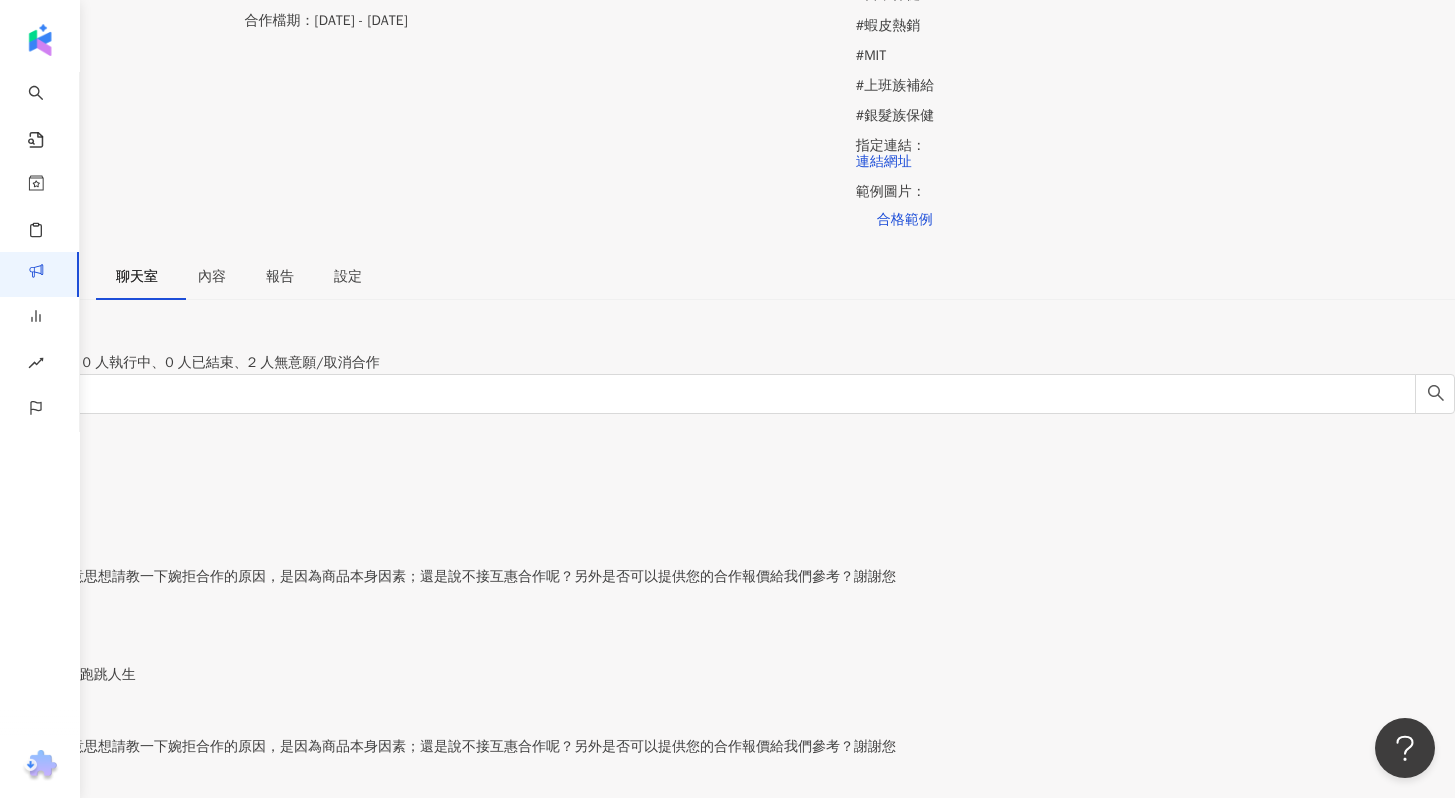 scroll, scrollTop: 584, scrollLeft: 0, axis: vertical 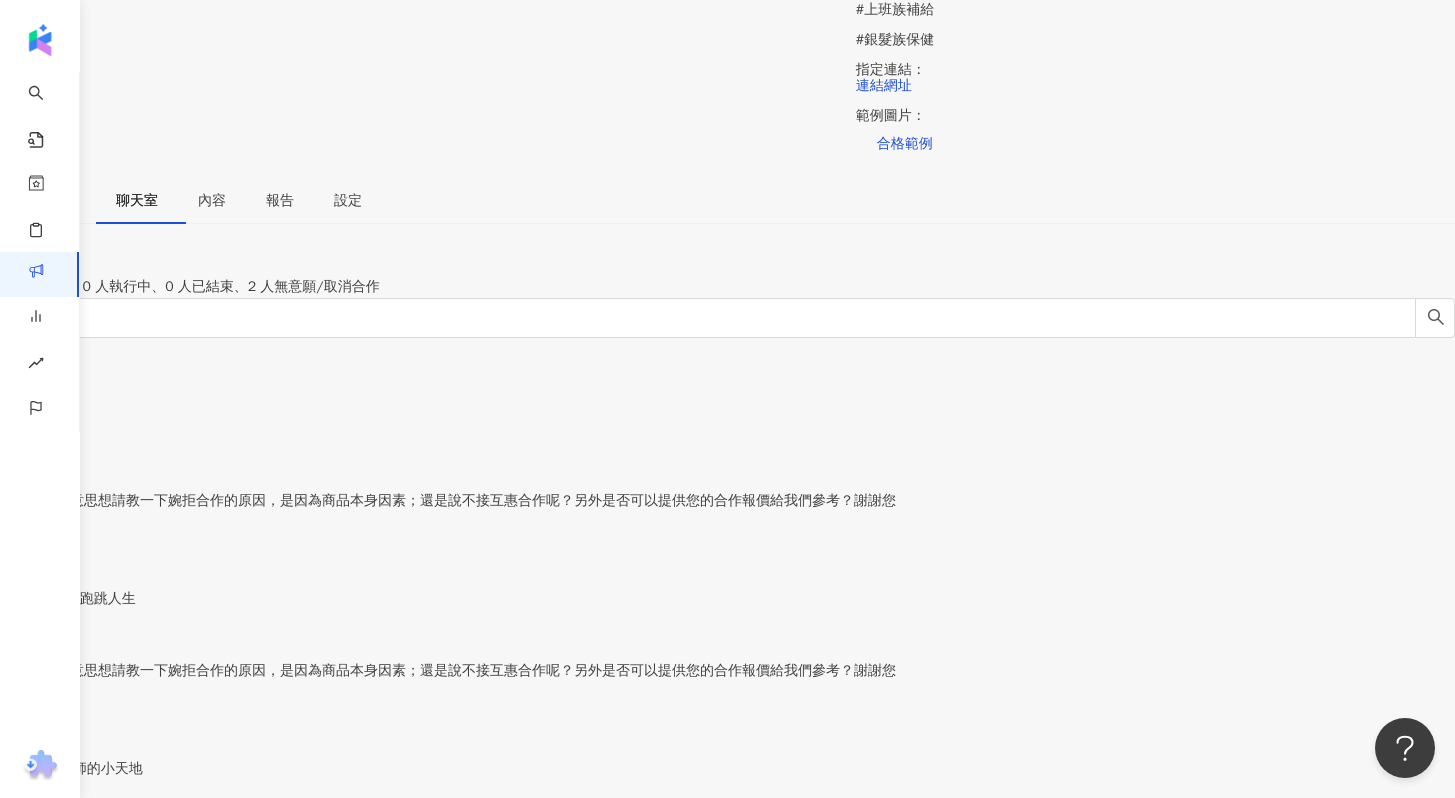 click on "[NAME]營養師的小天地" at bounding box center (727, 769) 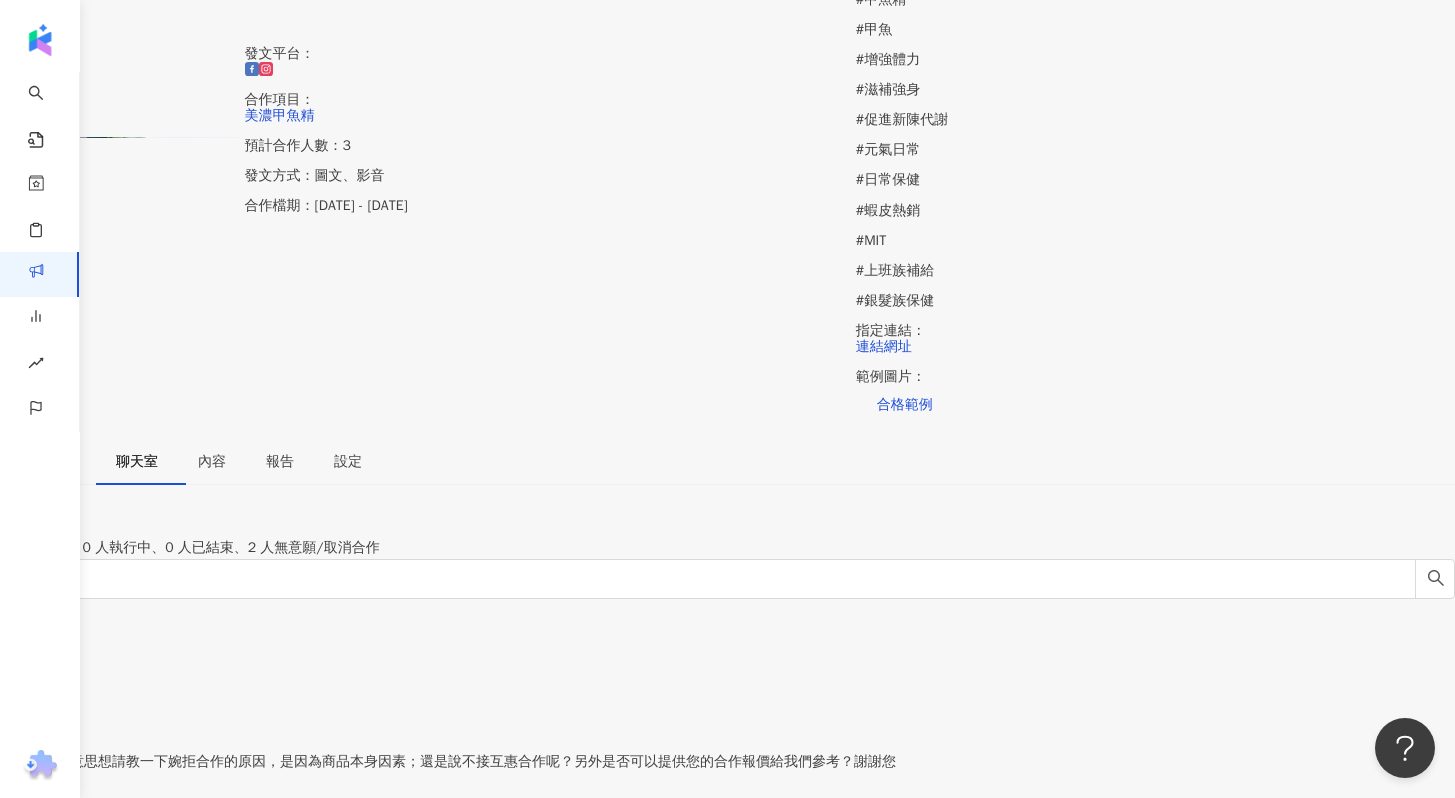 scroll, scrollTop: 0, scrollLeft: 0, axis: both 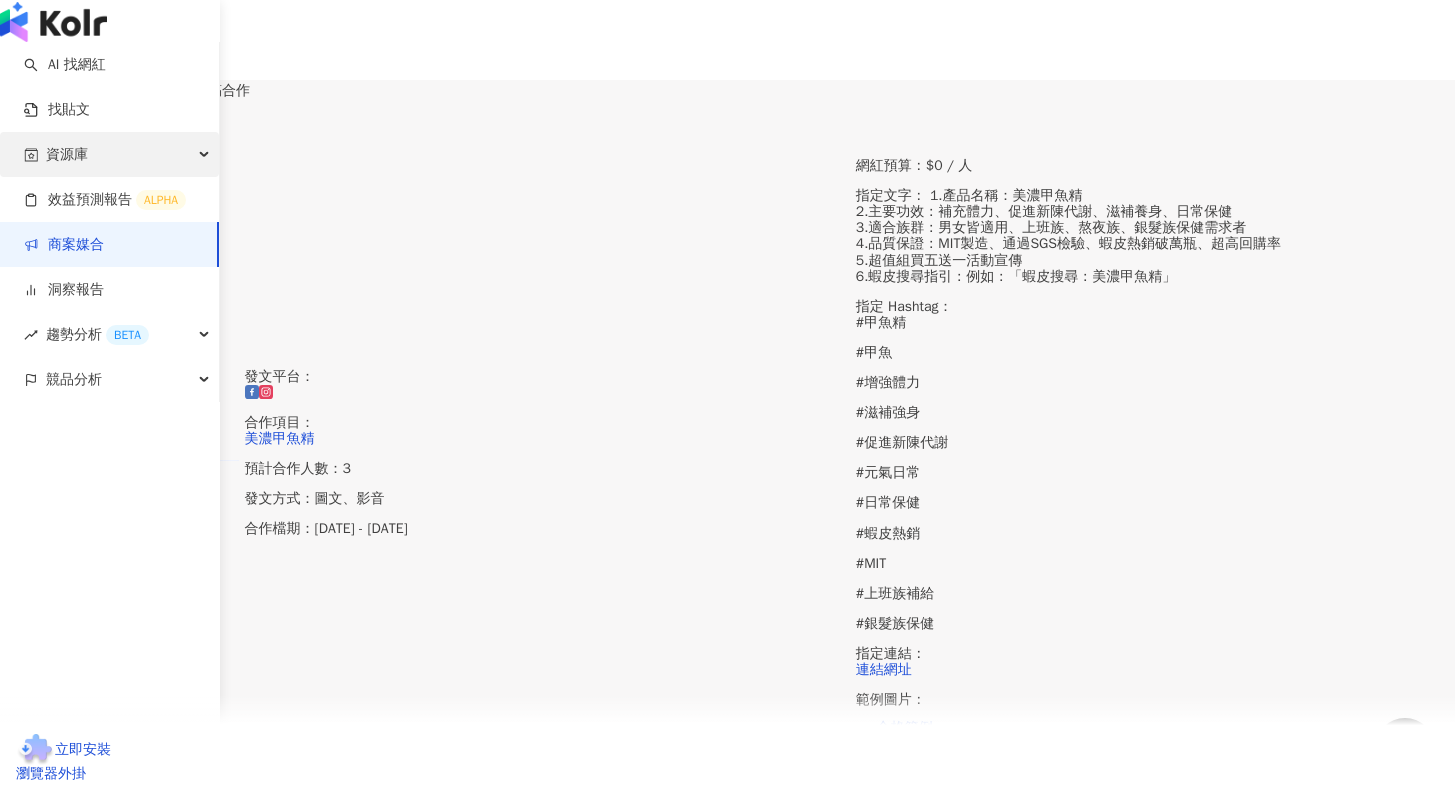 click on "資源庫" at bounding box center (67, 154) 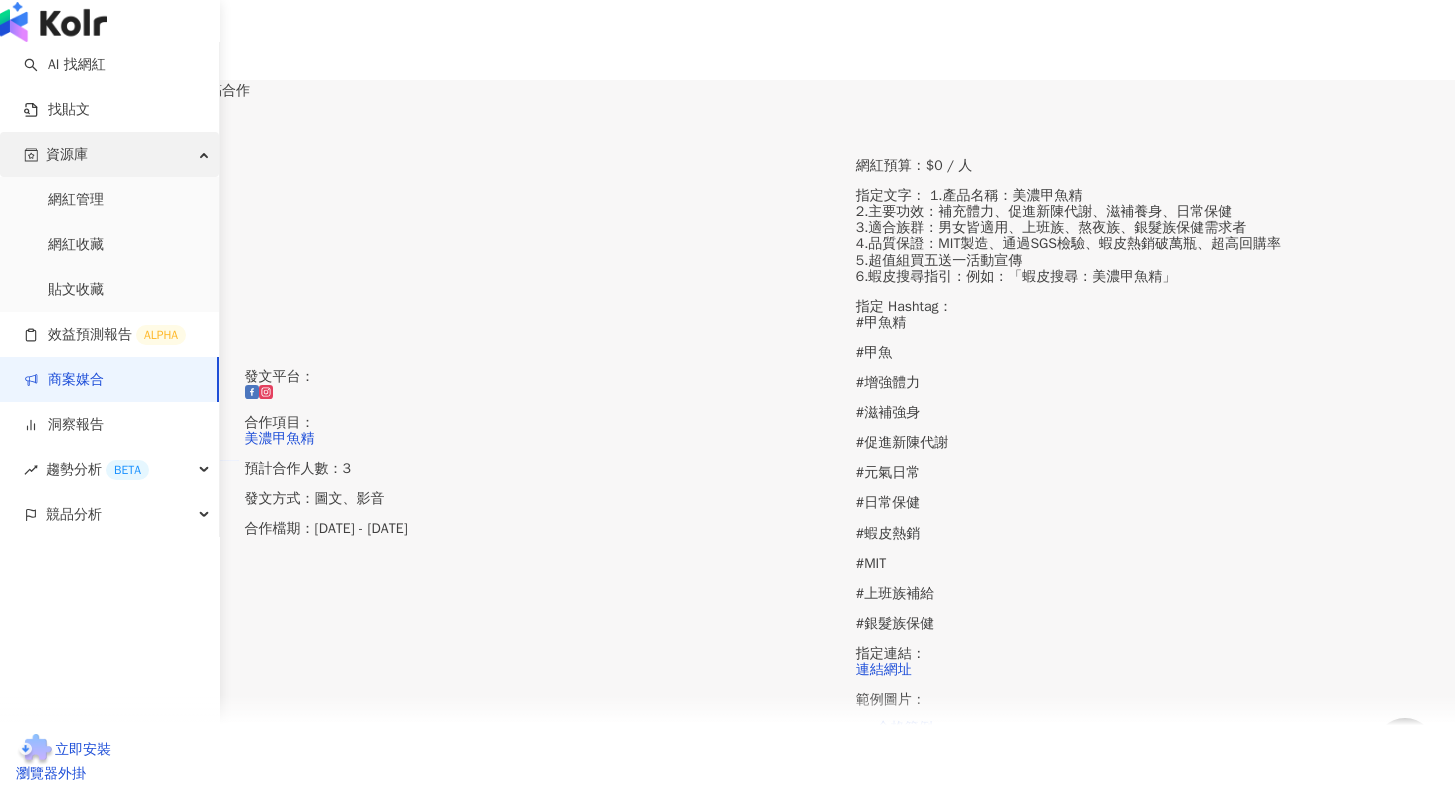 click on "資源庫" at bounding box center [109, 154] 